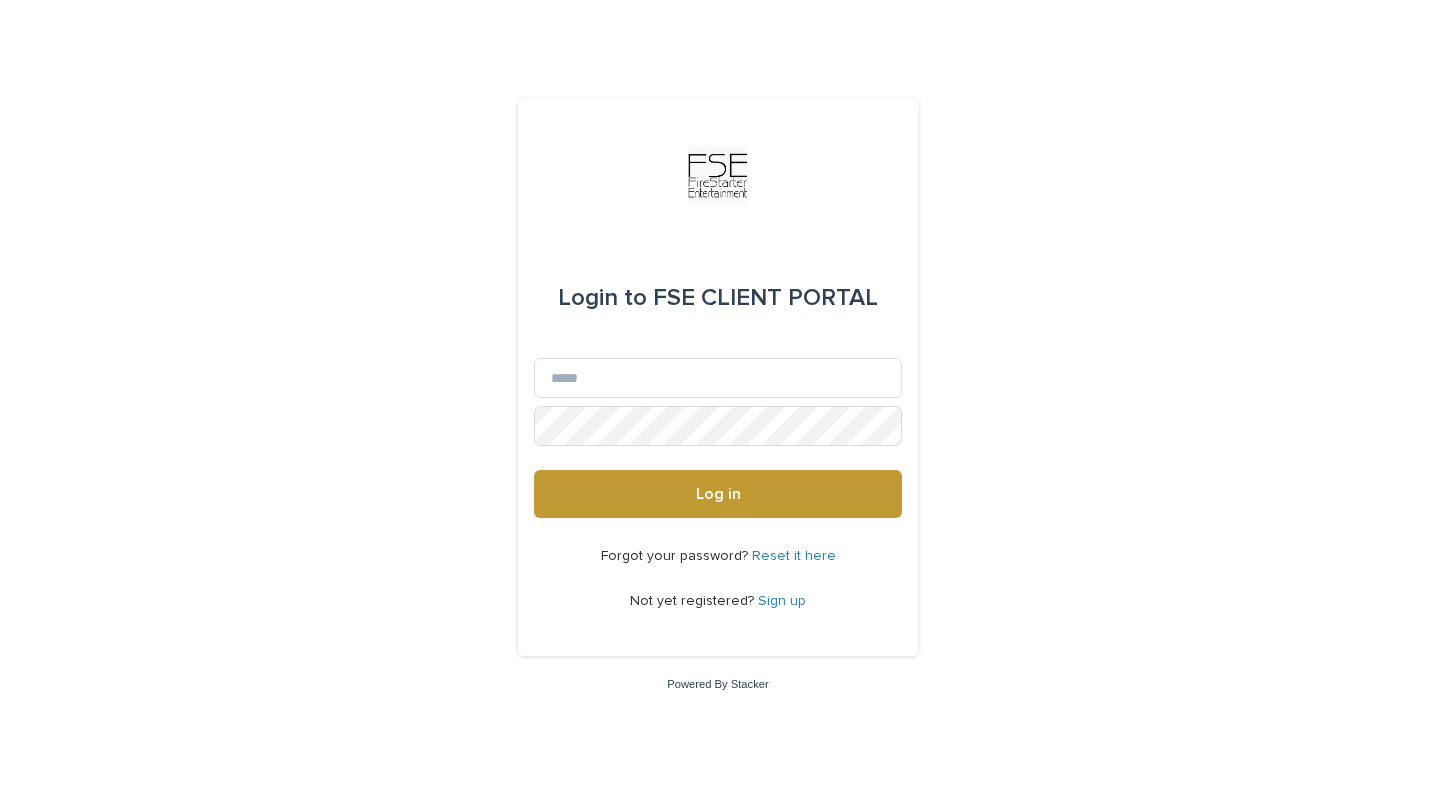 scroll, scrollTop: 0, scrollLeft: 0, axis: both 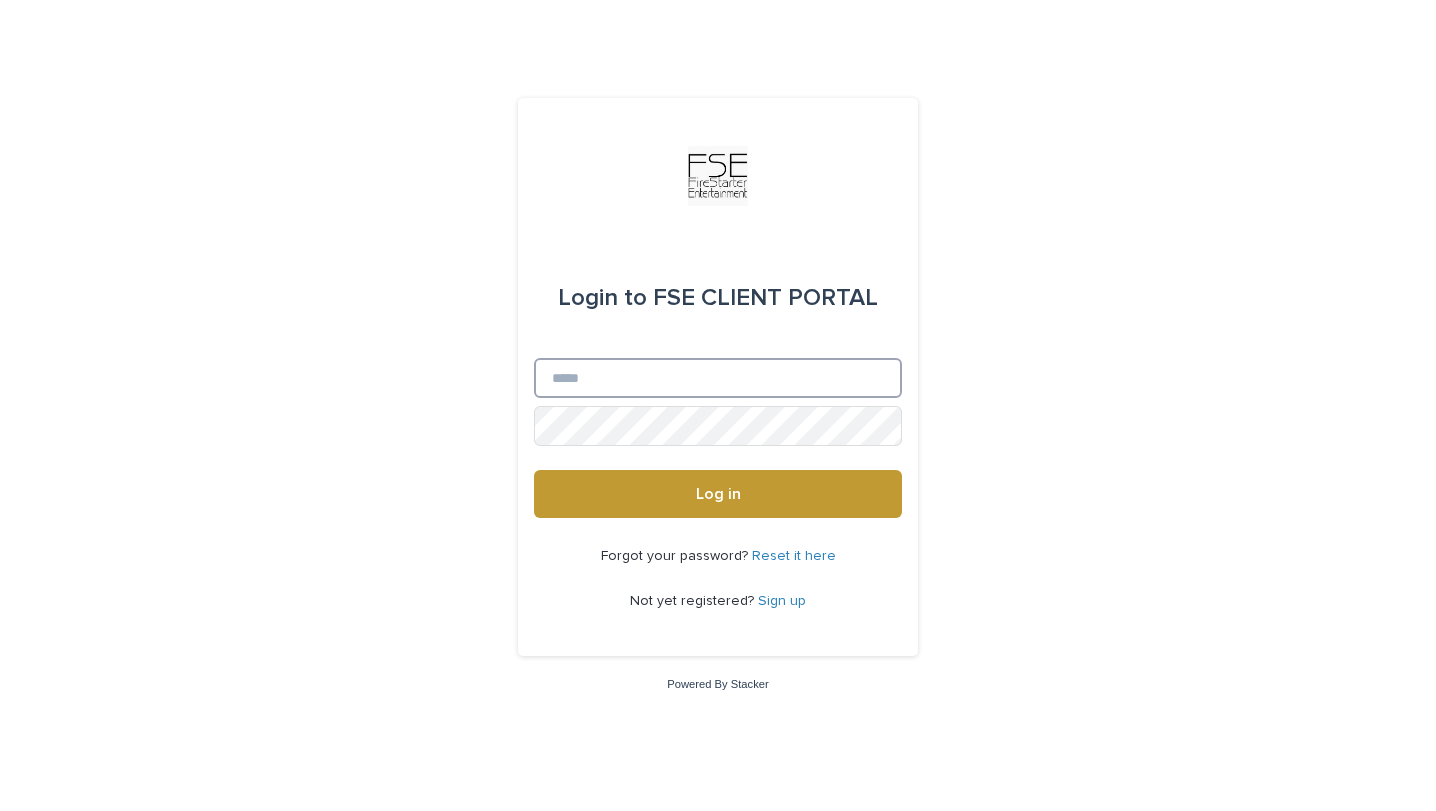 click on "Email" at bounding box center [718, 378] 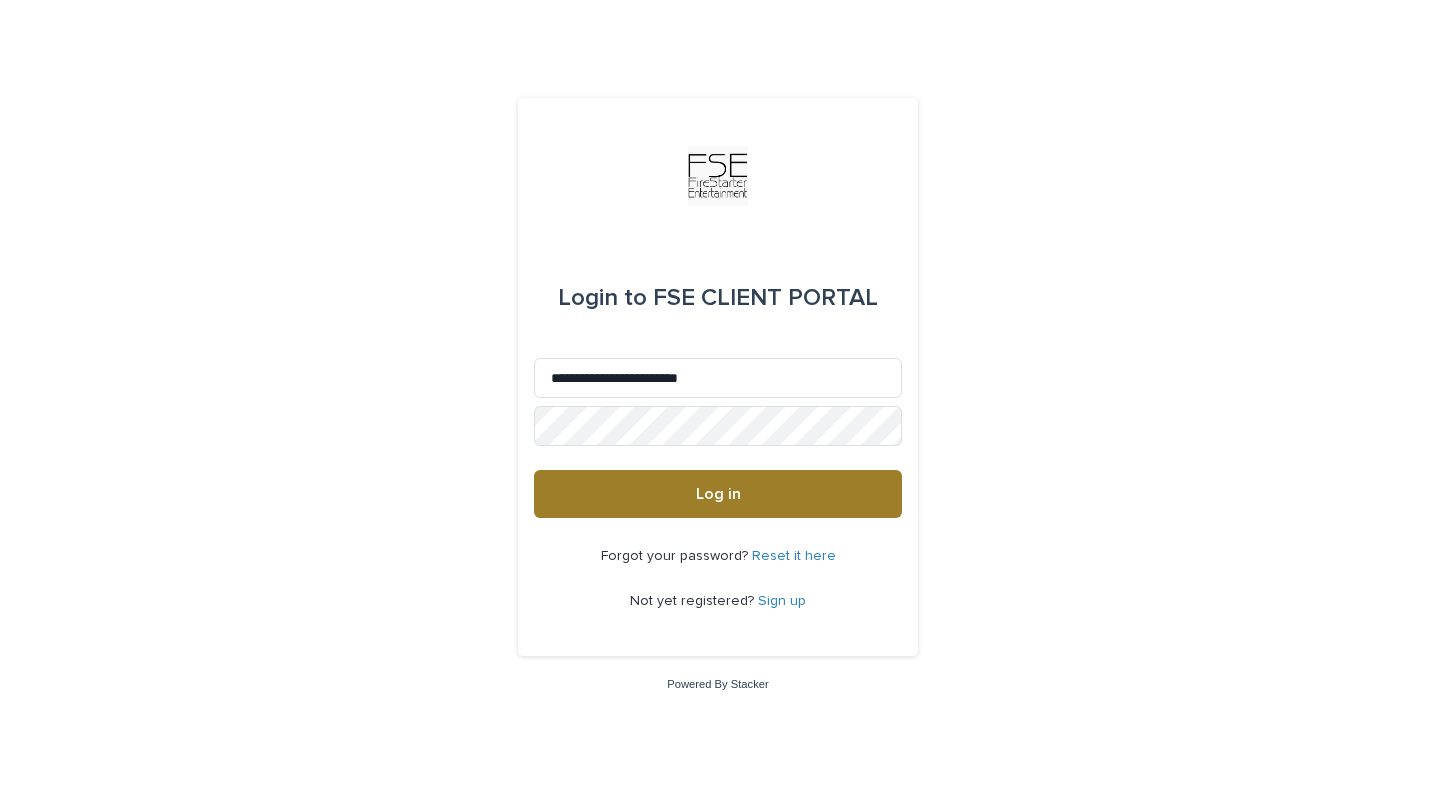 click on "Log in" at bounding box center [718, 494] 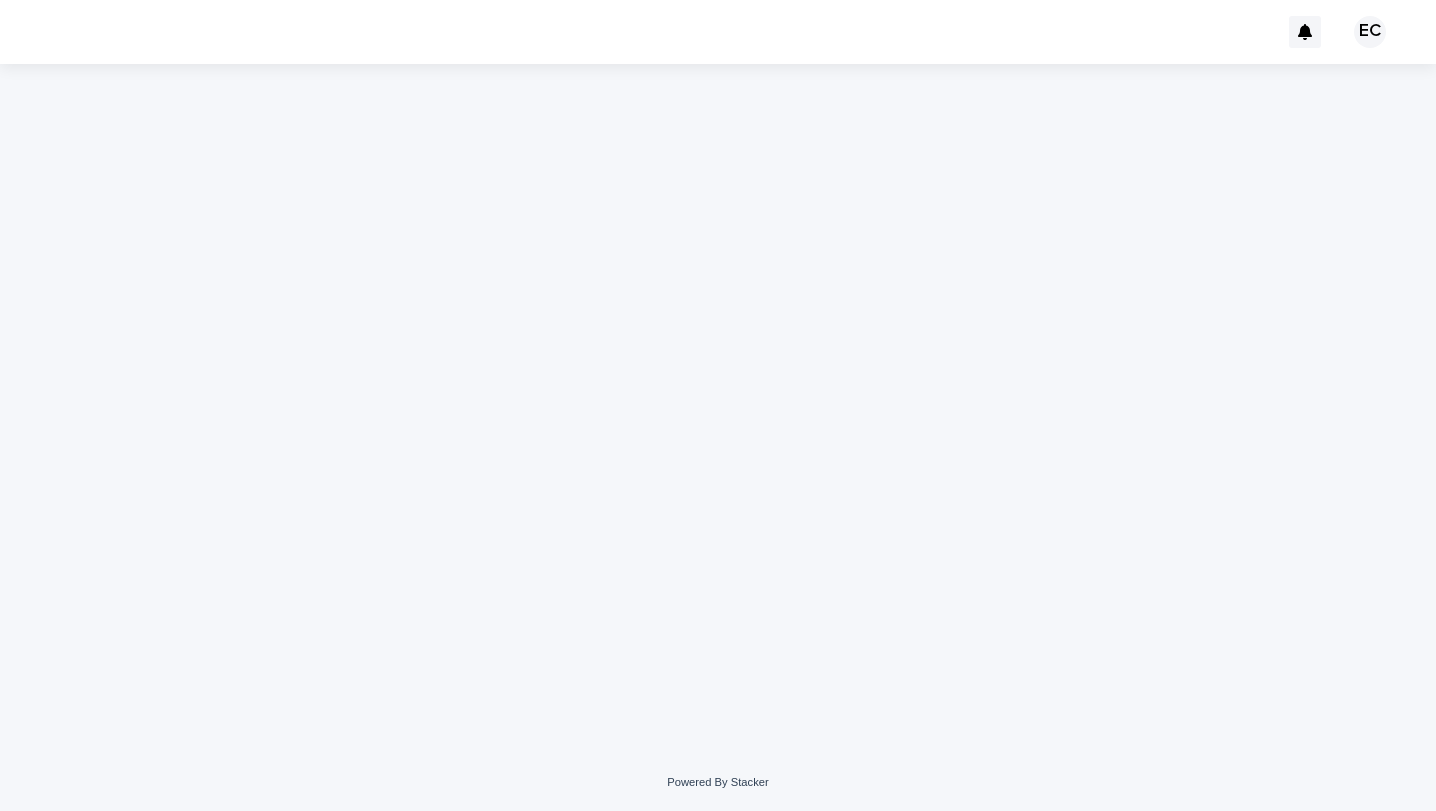 scroll, scrollTop: 0, scrollLeft: 0, axis: both 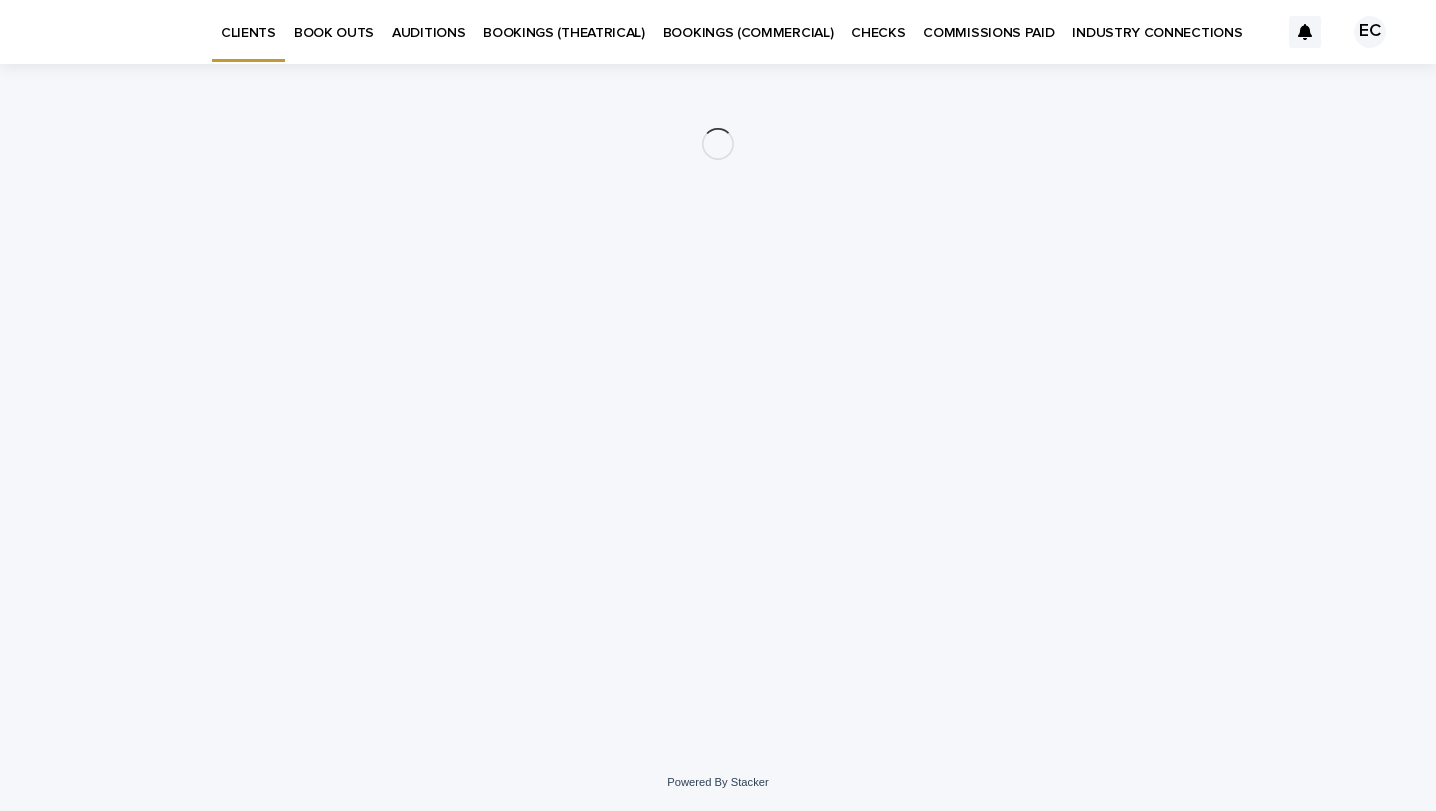 click on "BOOK OUTS" at bounding box center (334, 21) 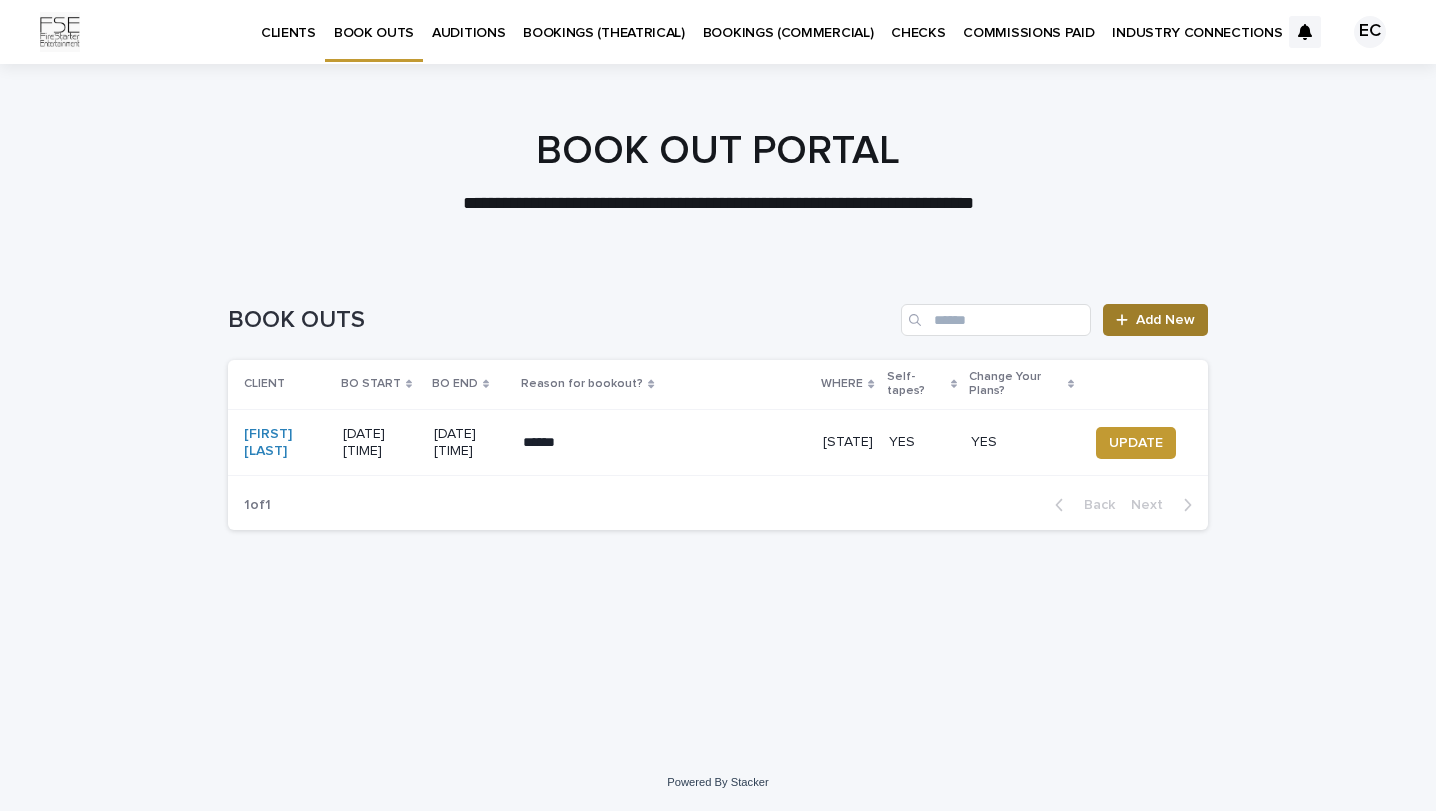 click at bounding box center [1126, 320] 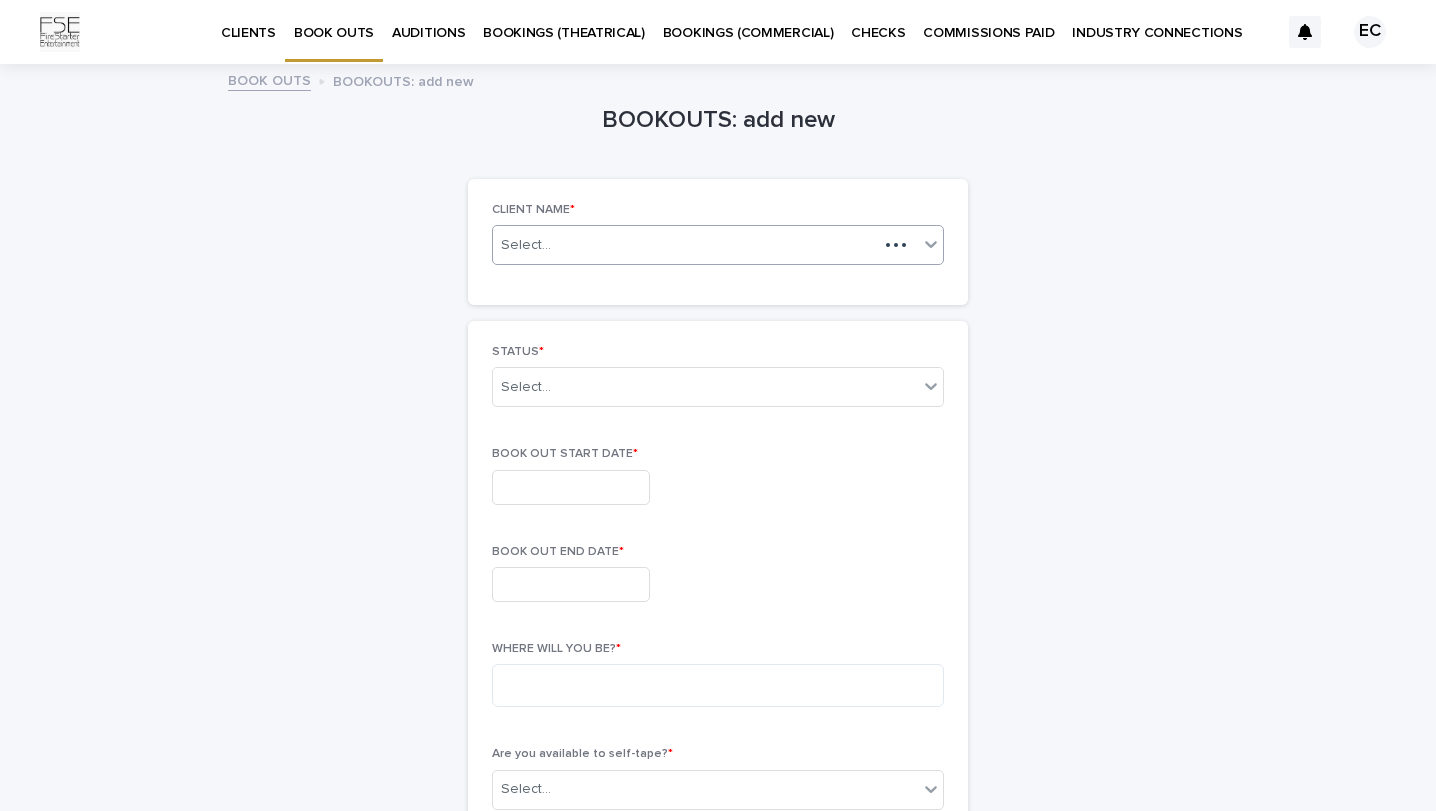 click on "Select..." at bounding box center (685, 245) 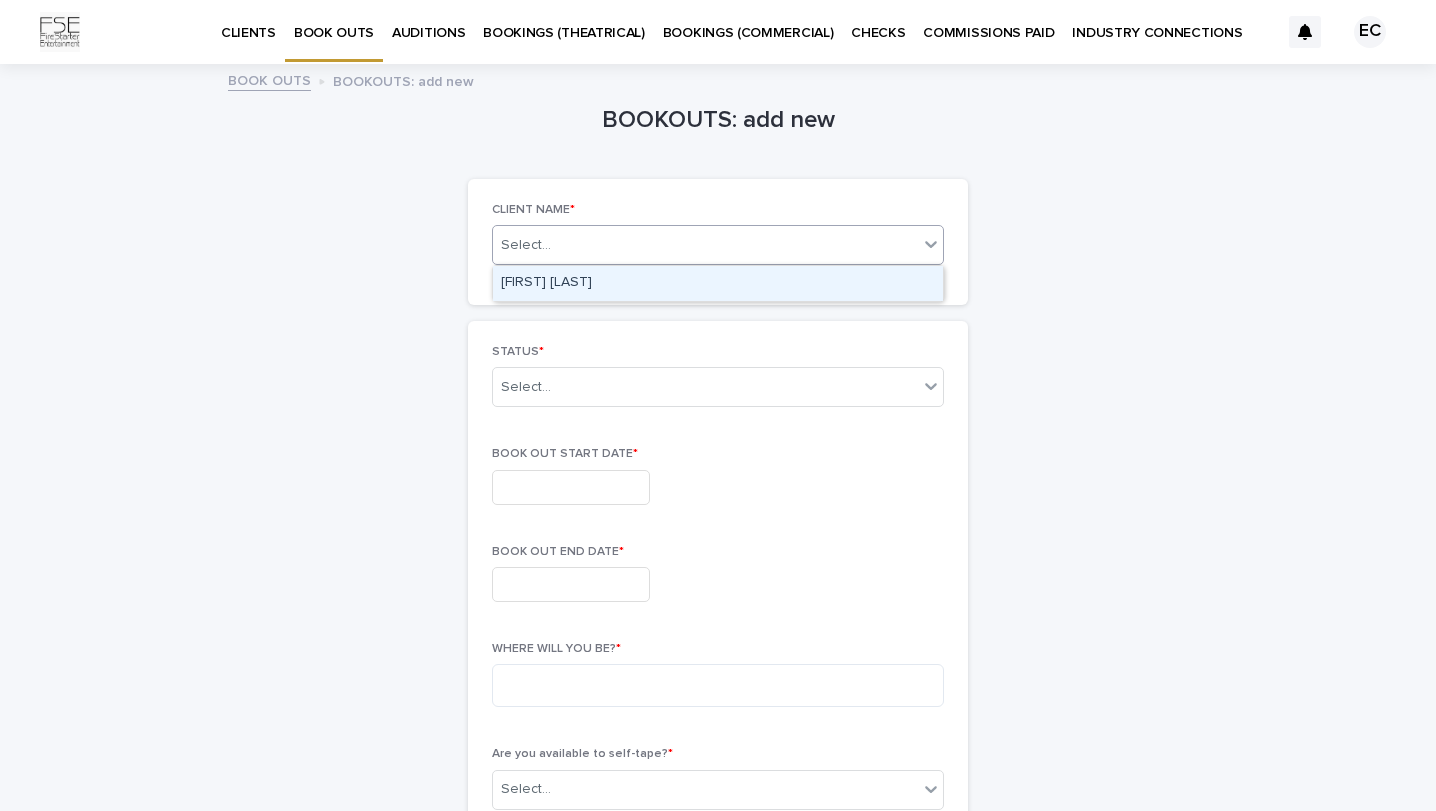 click on "[FIRST] [LAST]" at bounding box center (718, 283) 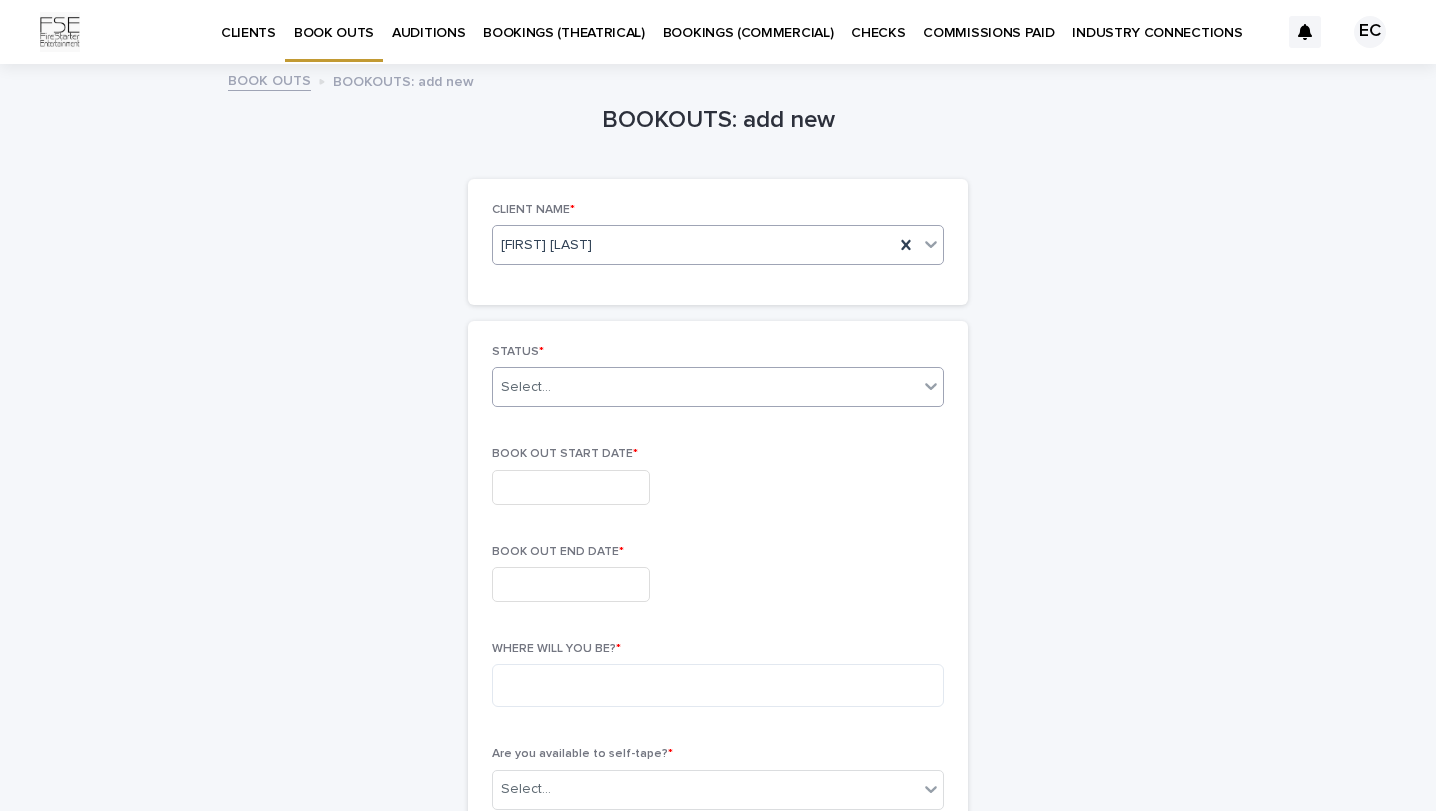 click on "Select..." at bounding box center (705, 387) 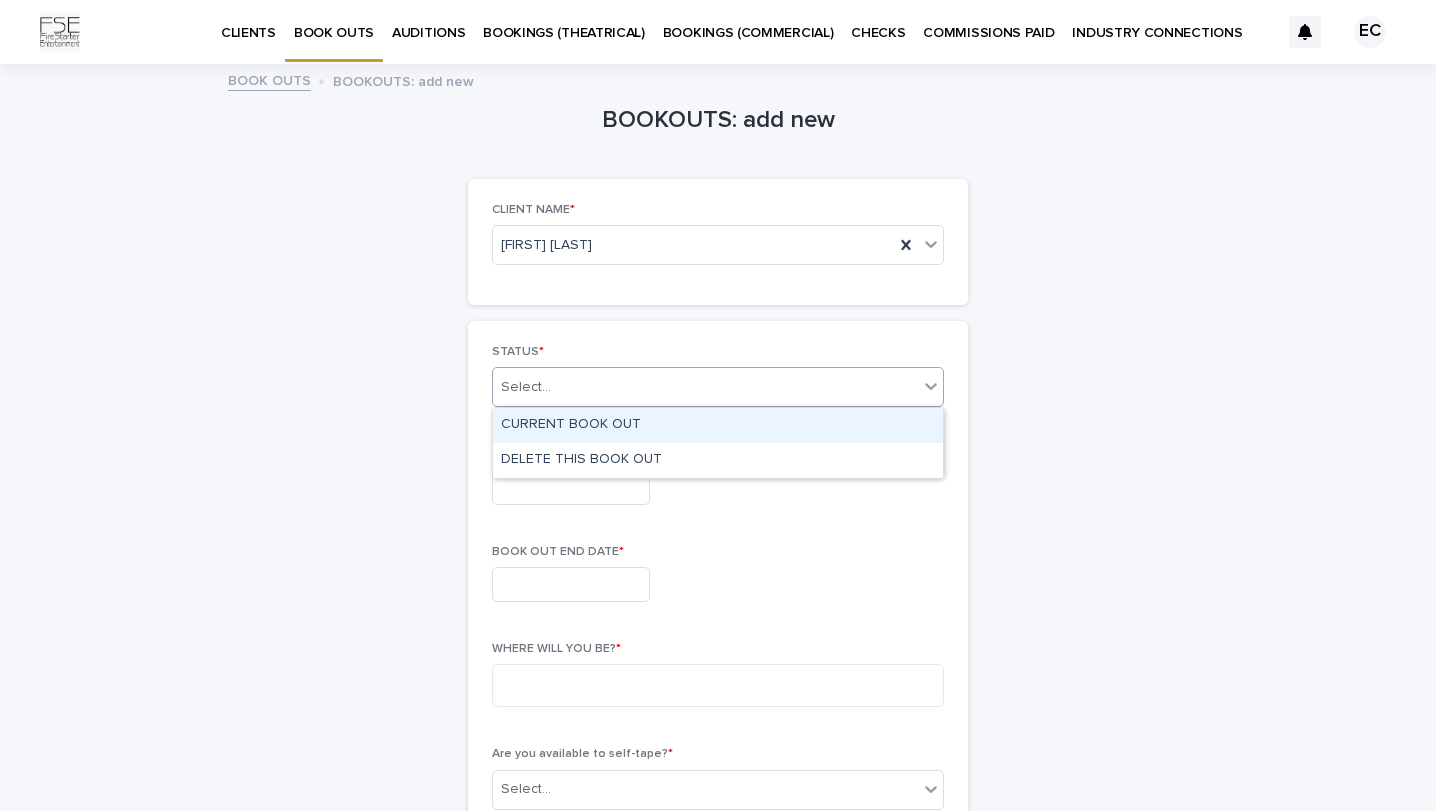 click on "CURRENT BOOK OUT" at bounding box center [718, 425] 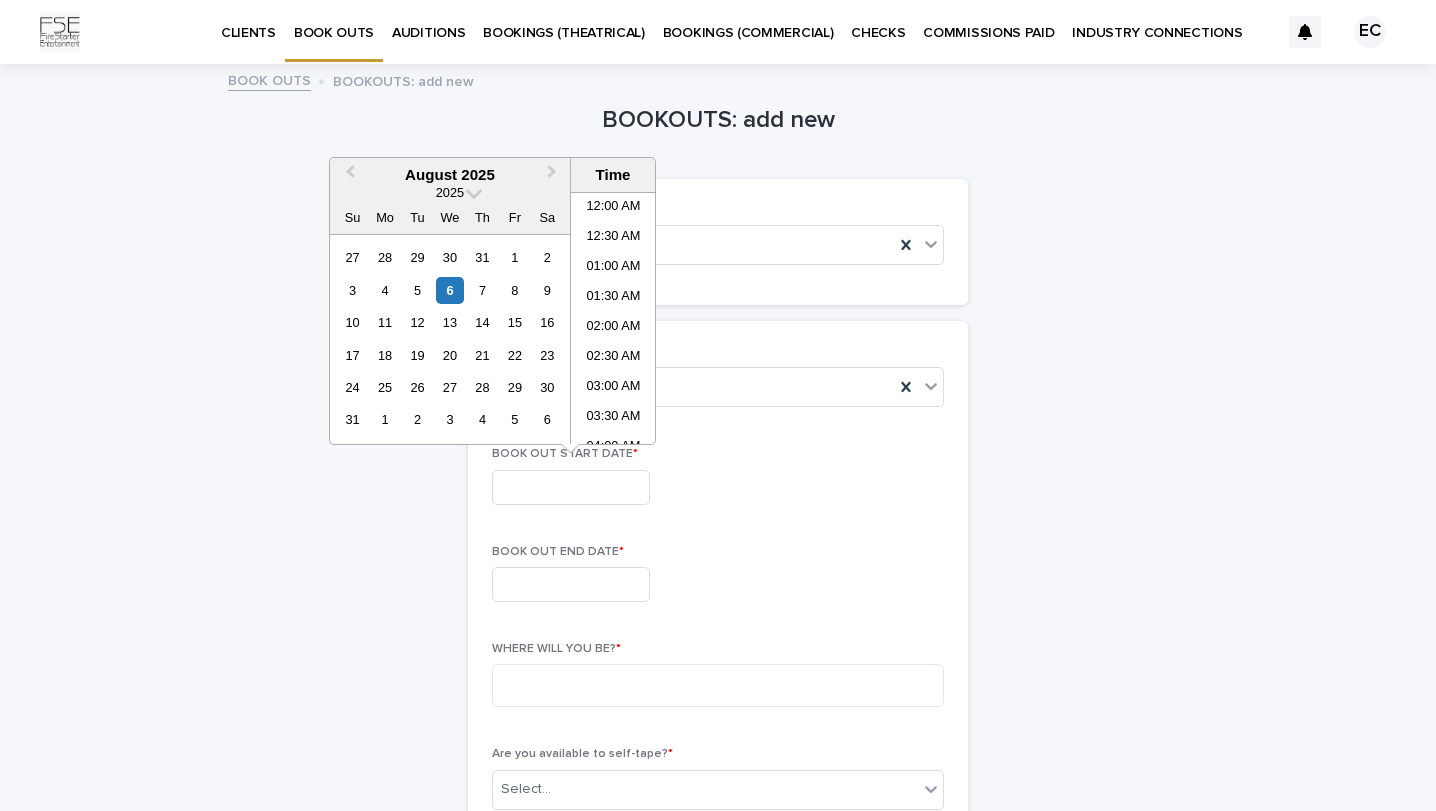 click at bounding box center (571, 487) 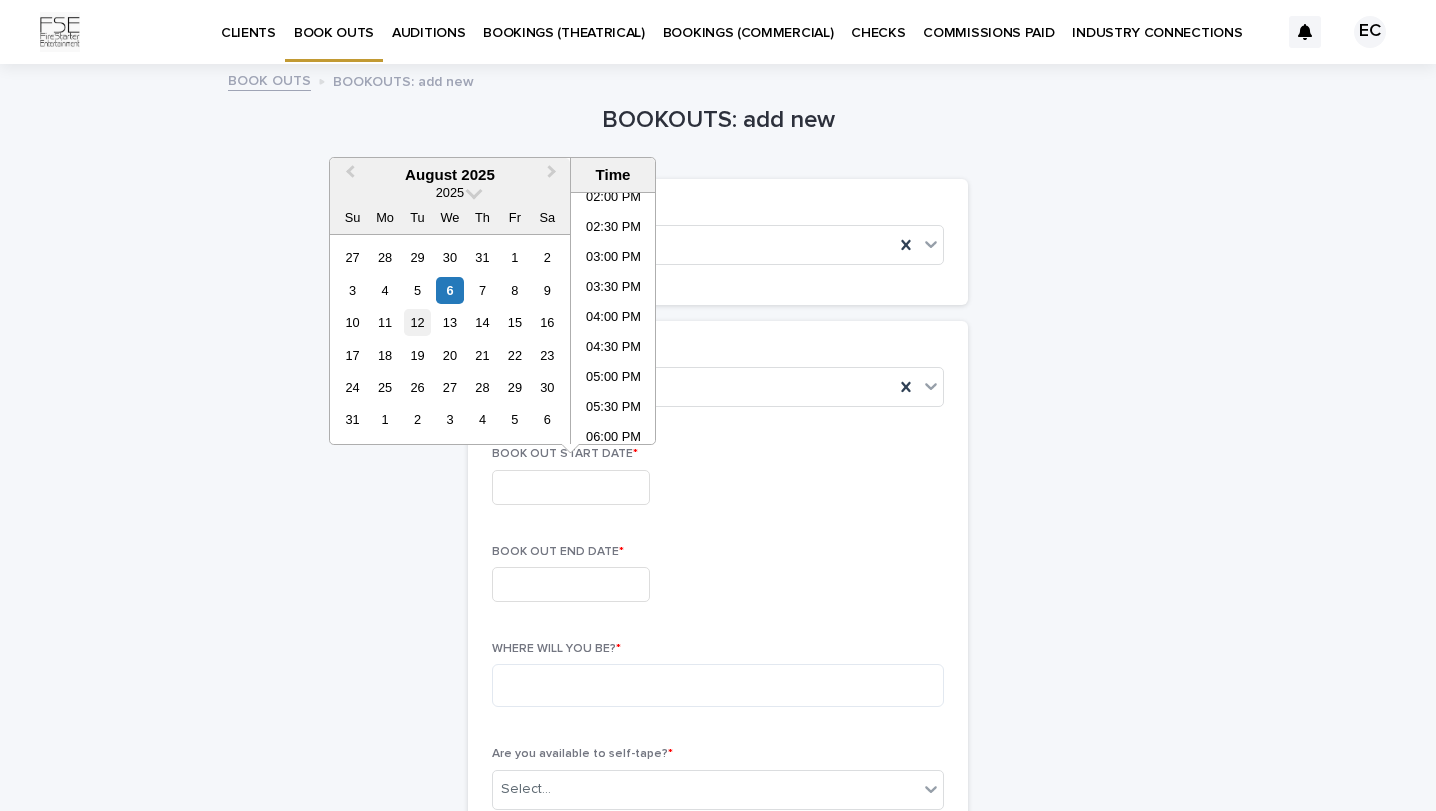 click on "12" at bounding box center [417, 322] 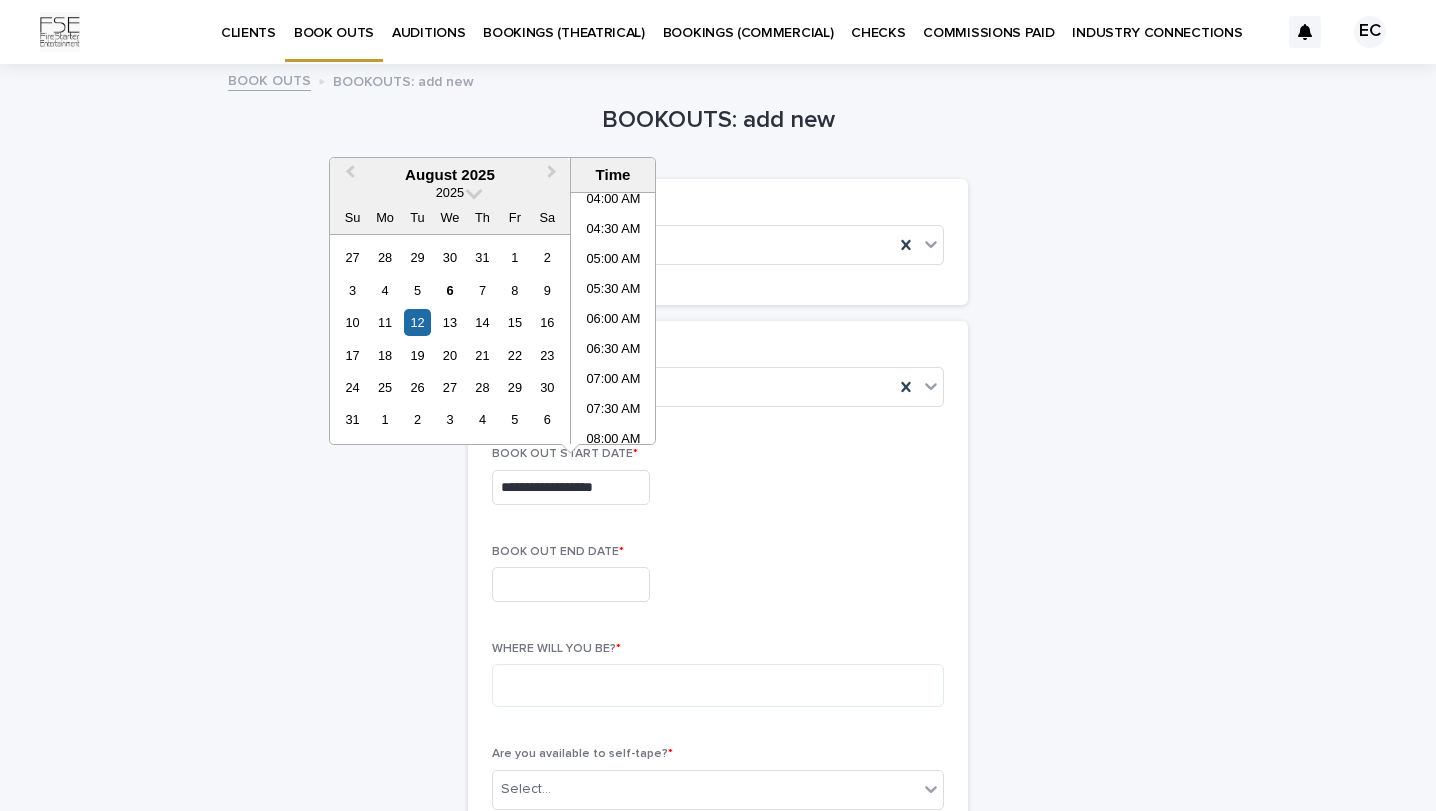 scroll, scrollTop: 264, scrollLeft: 0, axis: vertical 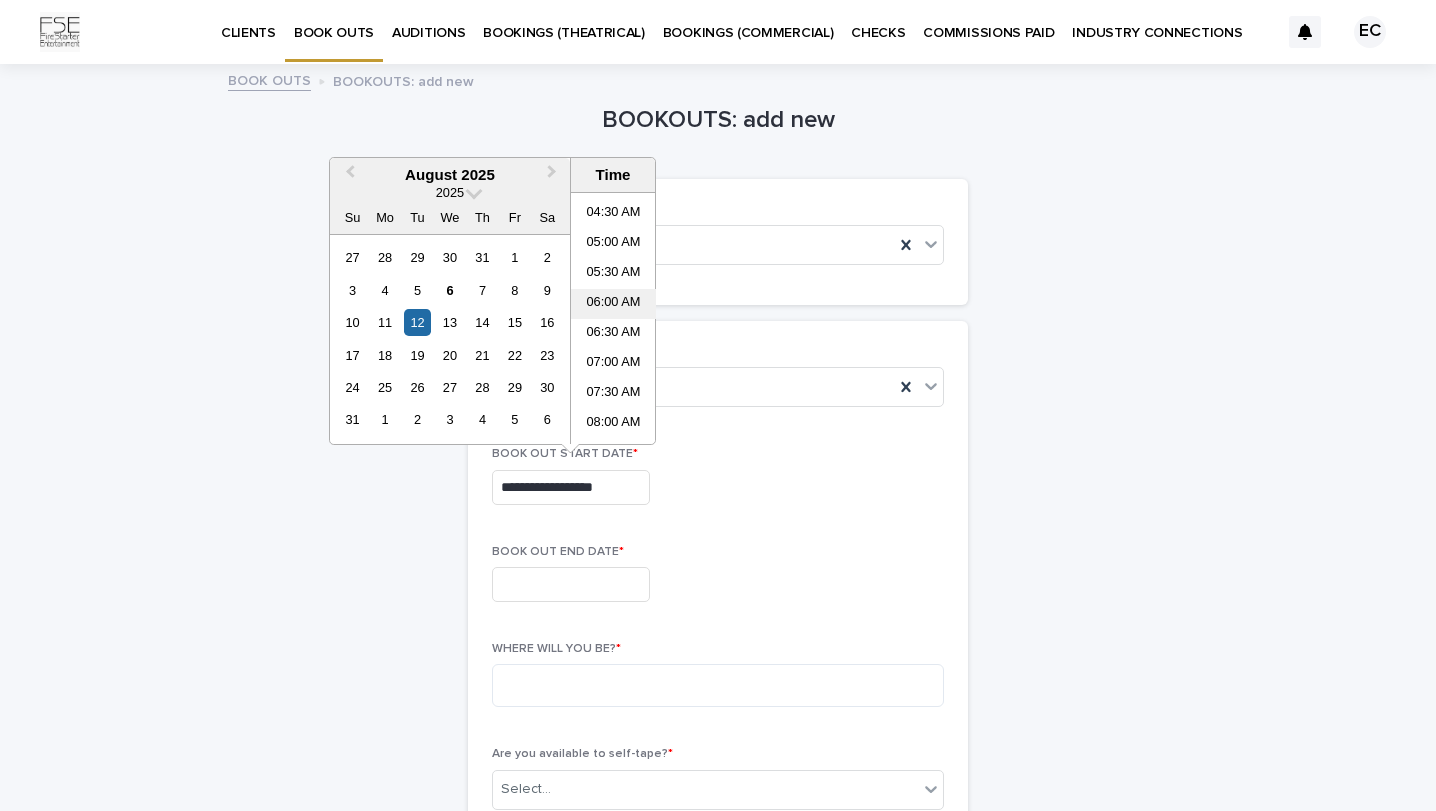 click on "06:00 AM" at bounding box center [613, 304] 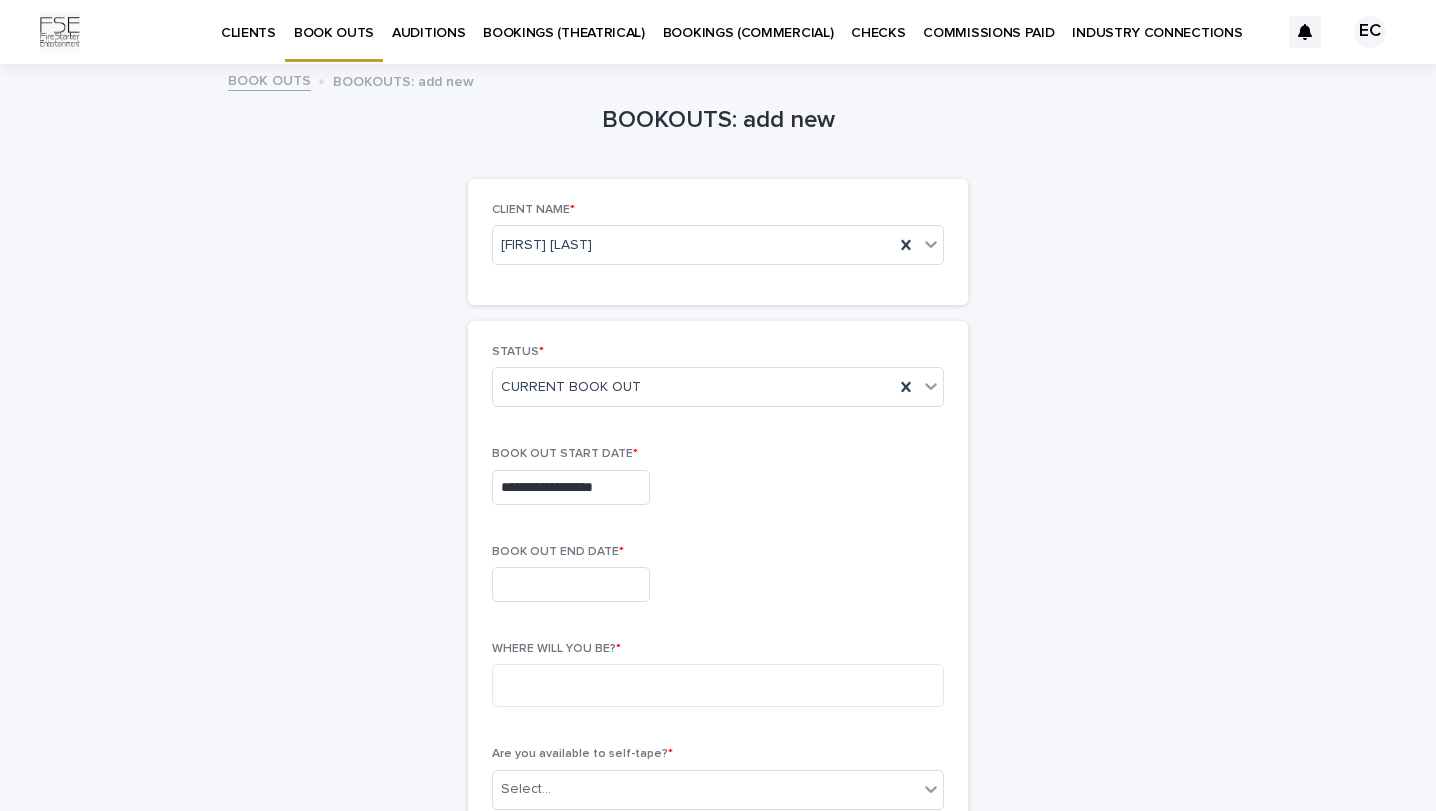 type on "**********" 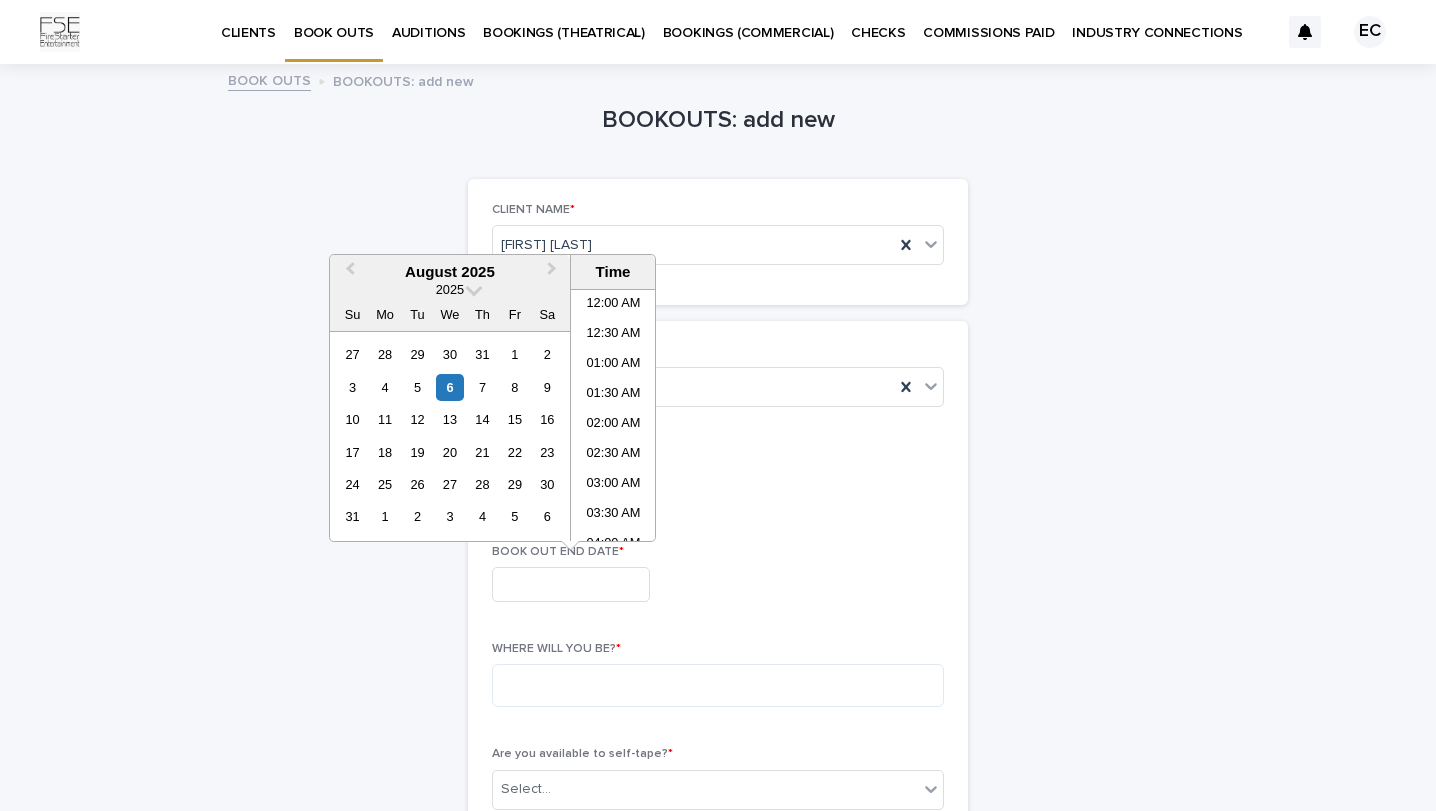 click at bounding box center (571, 584) 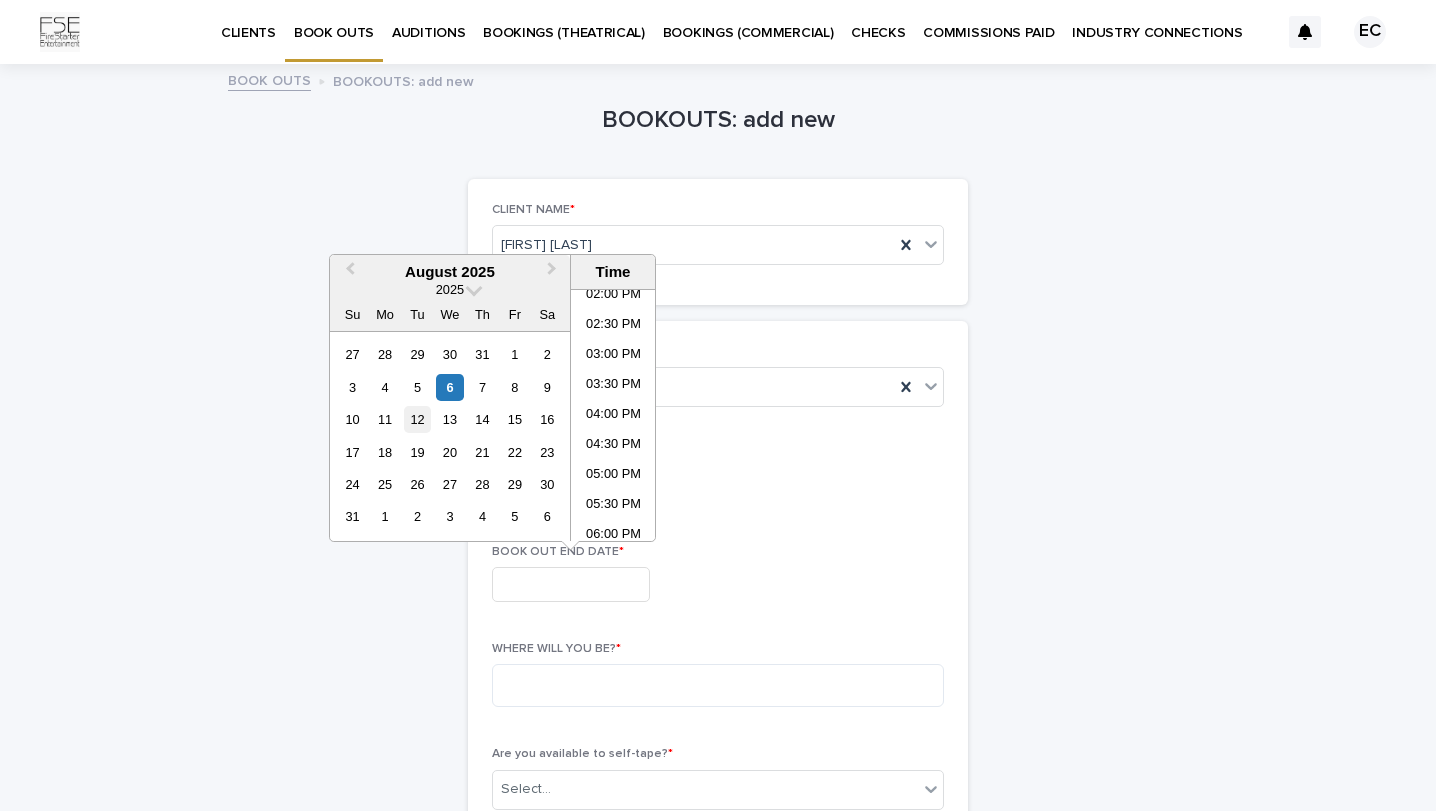 click on "12" at bounding box center (417, 419) 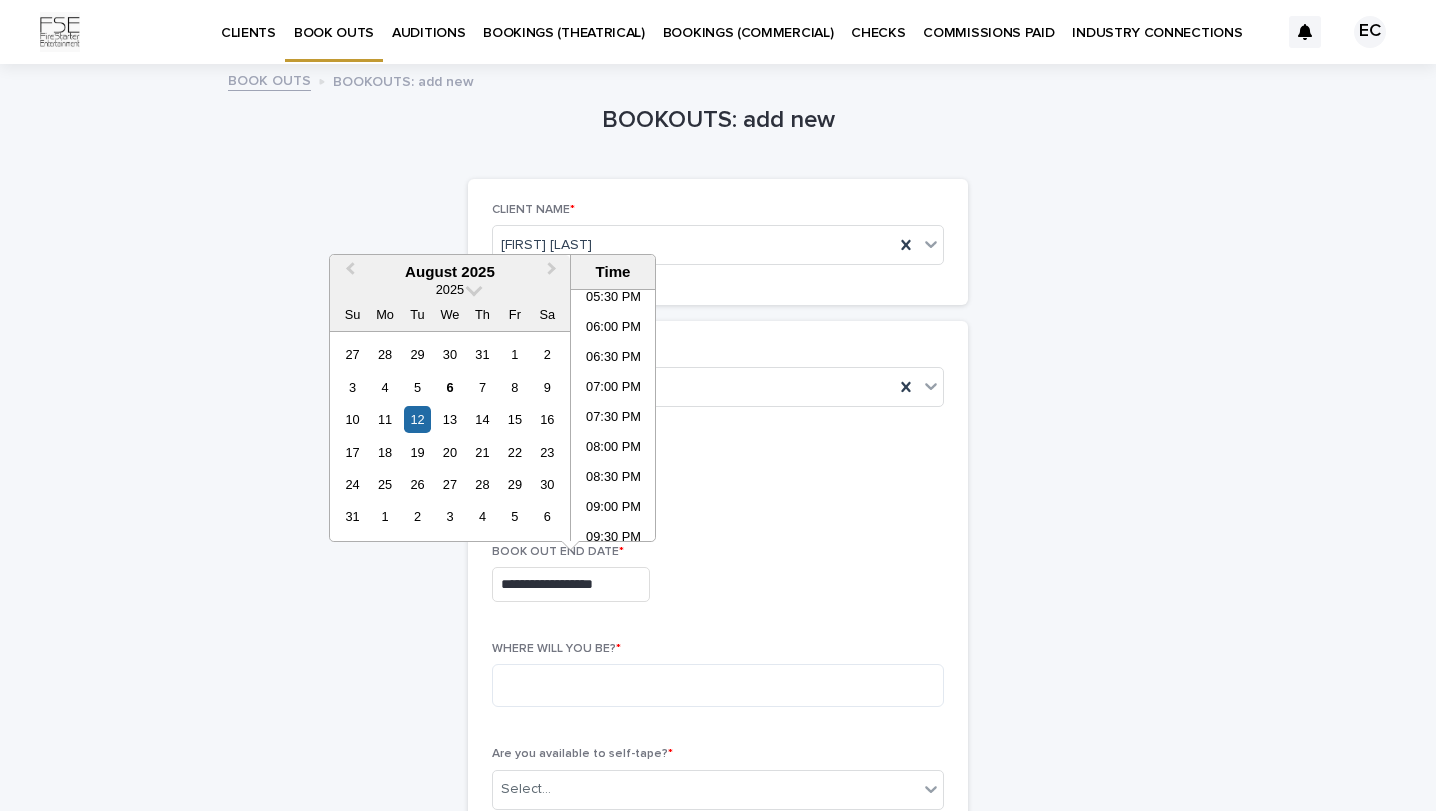 scroll, scrollTop: 1189, scrollLeft: 0, axis: vertical 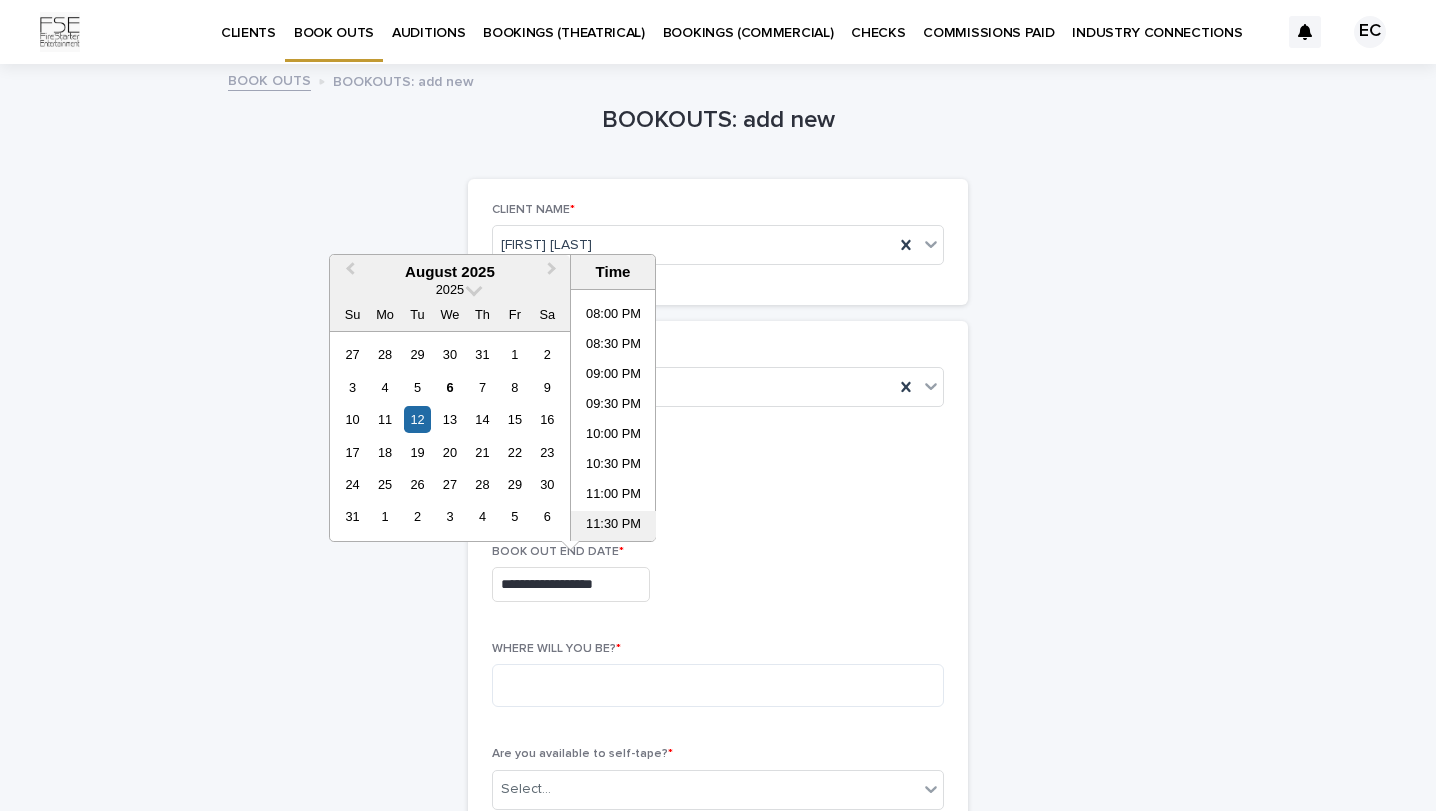click on "11:30 PM" at bounding box center [613, 526] 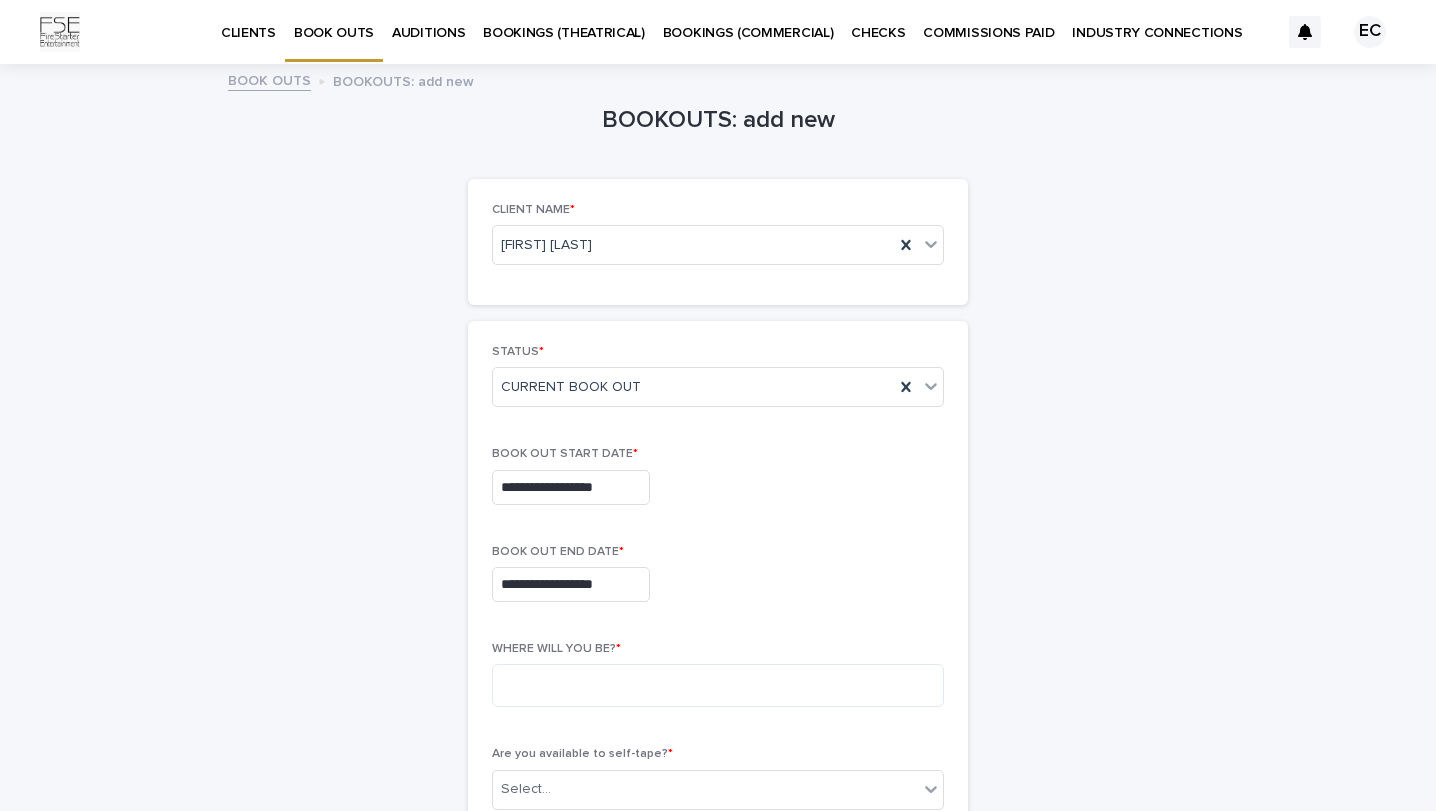 type on "**********" 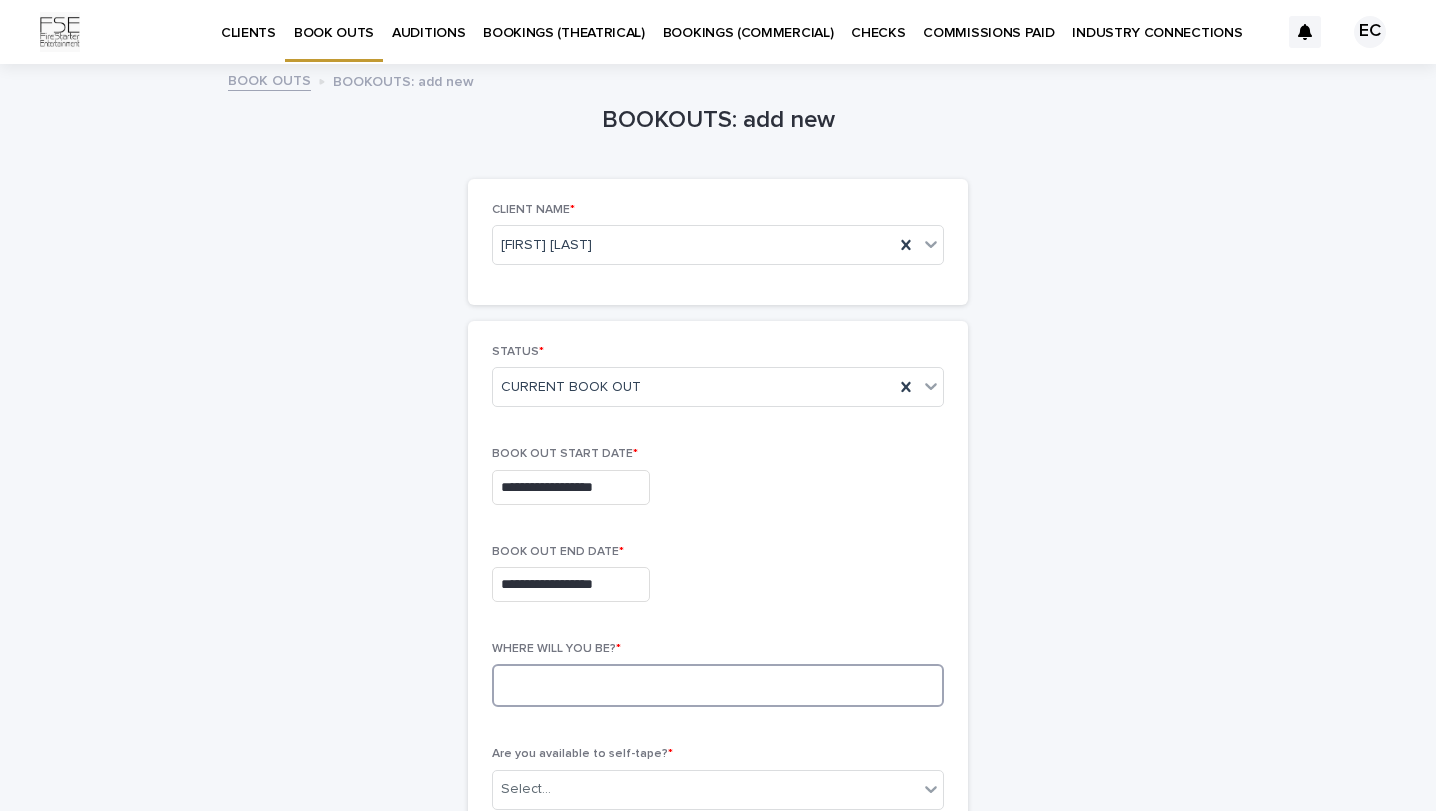 click at bounding box center [718, 685] 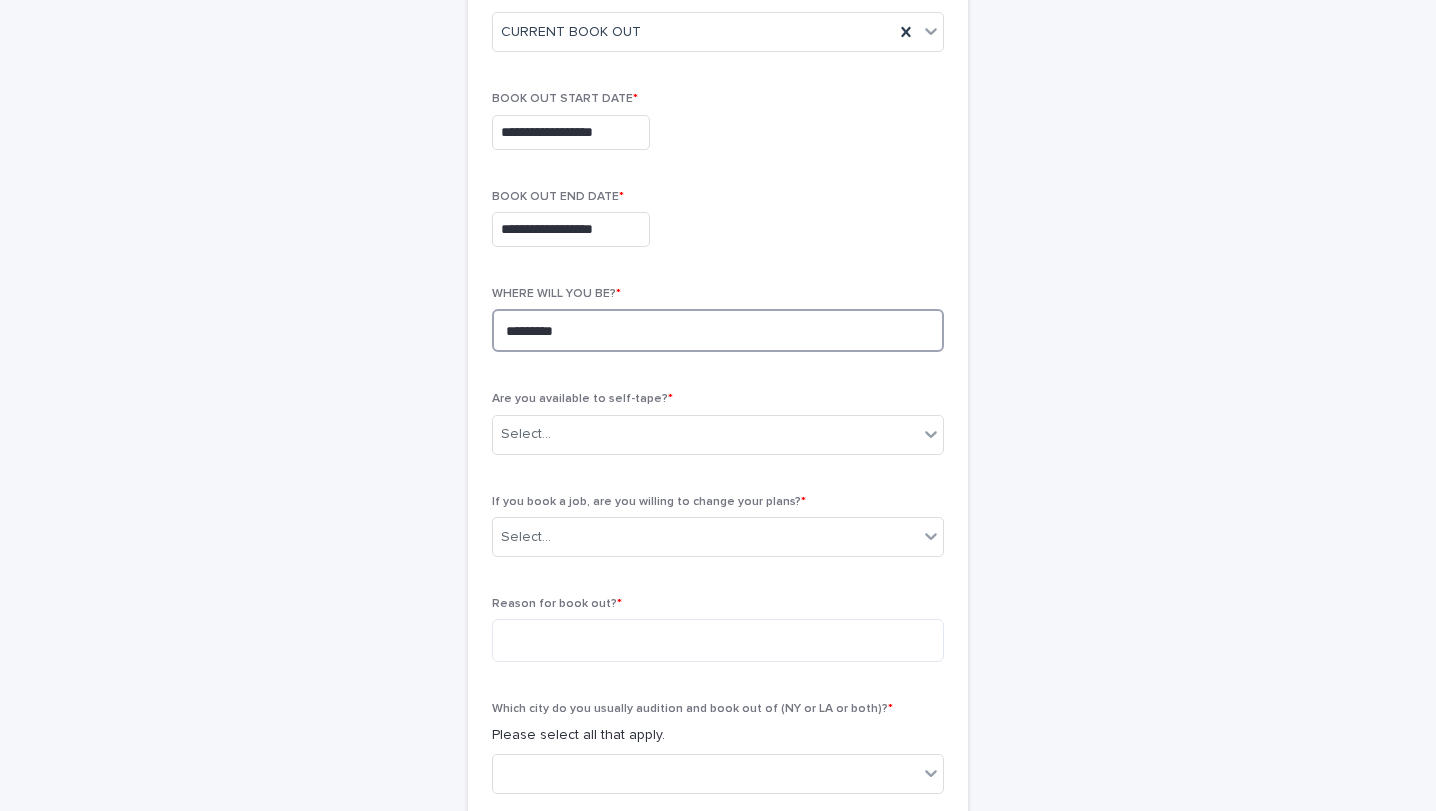 scroll, scrollTop: 357, scrollLeft: 0, axis: vertical 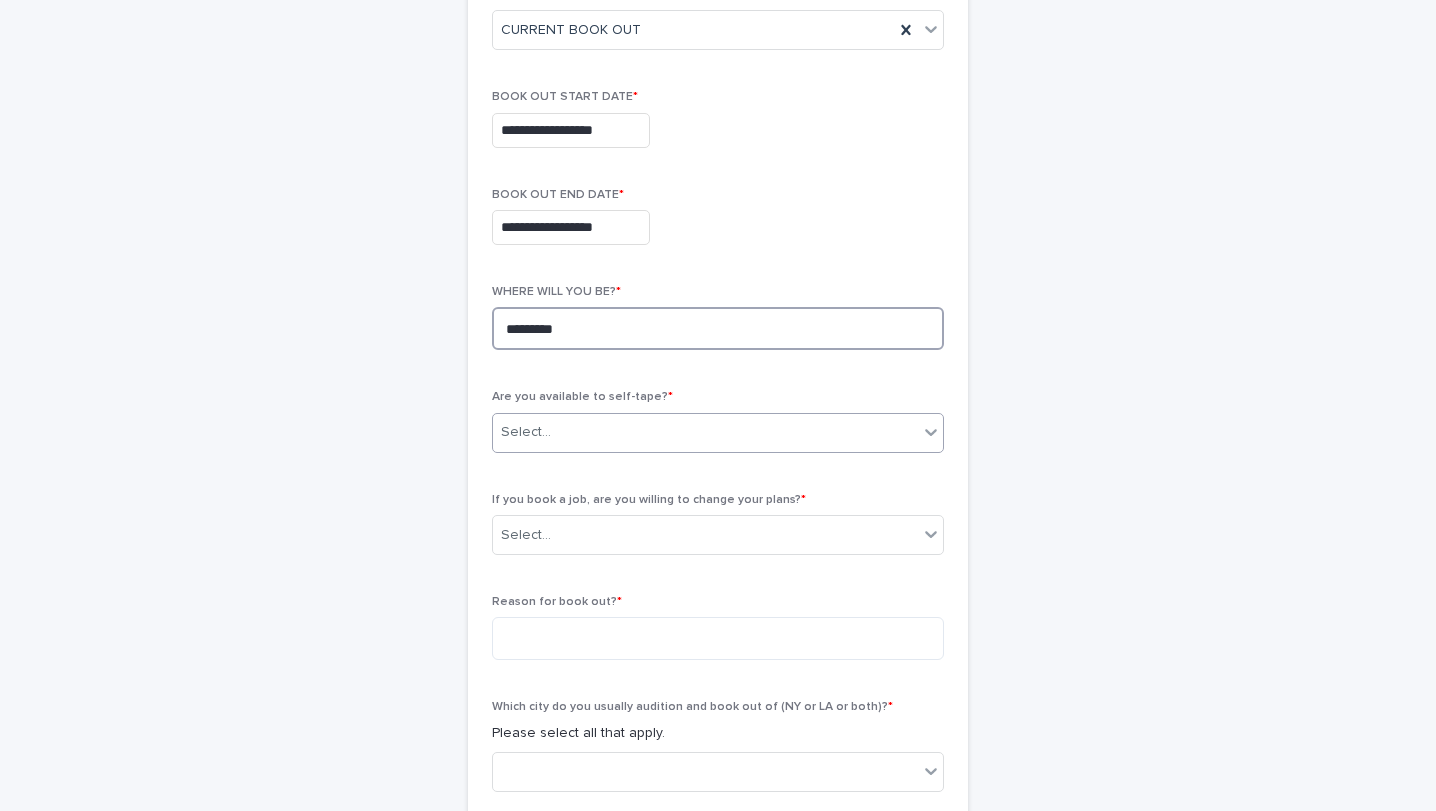 type on "*********" 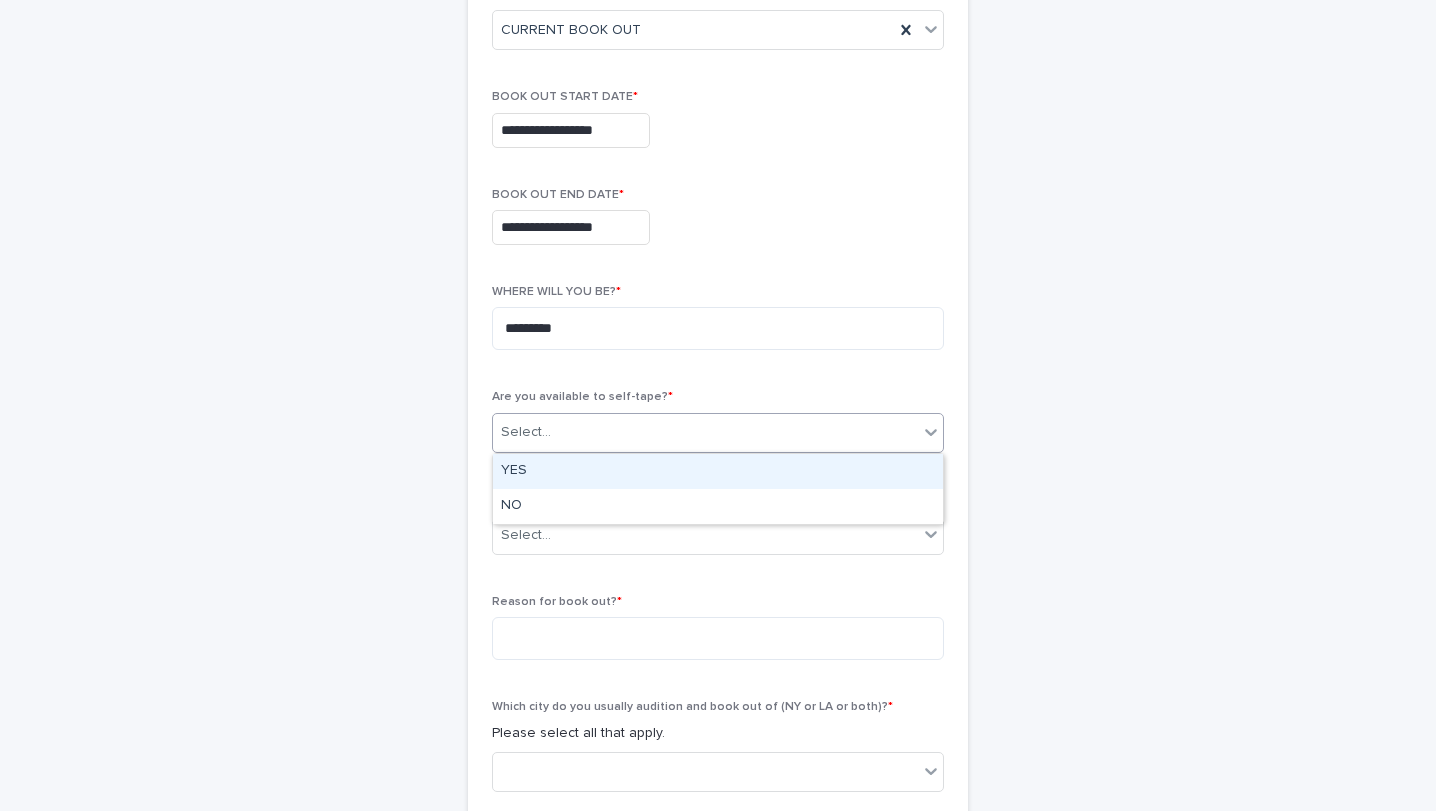 click on "Select..." at bounding box center [705, 432] 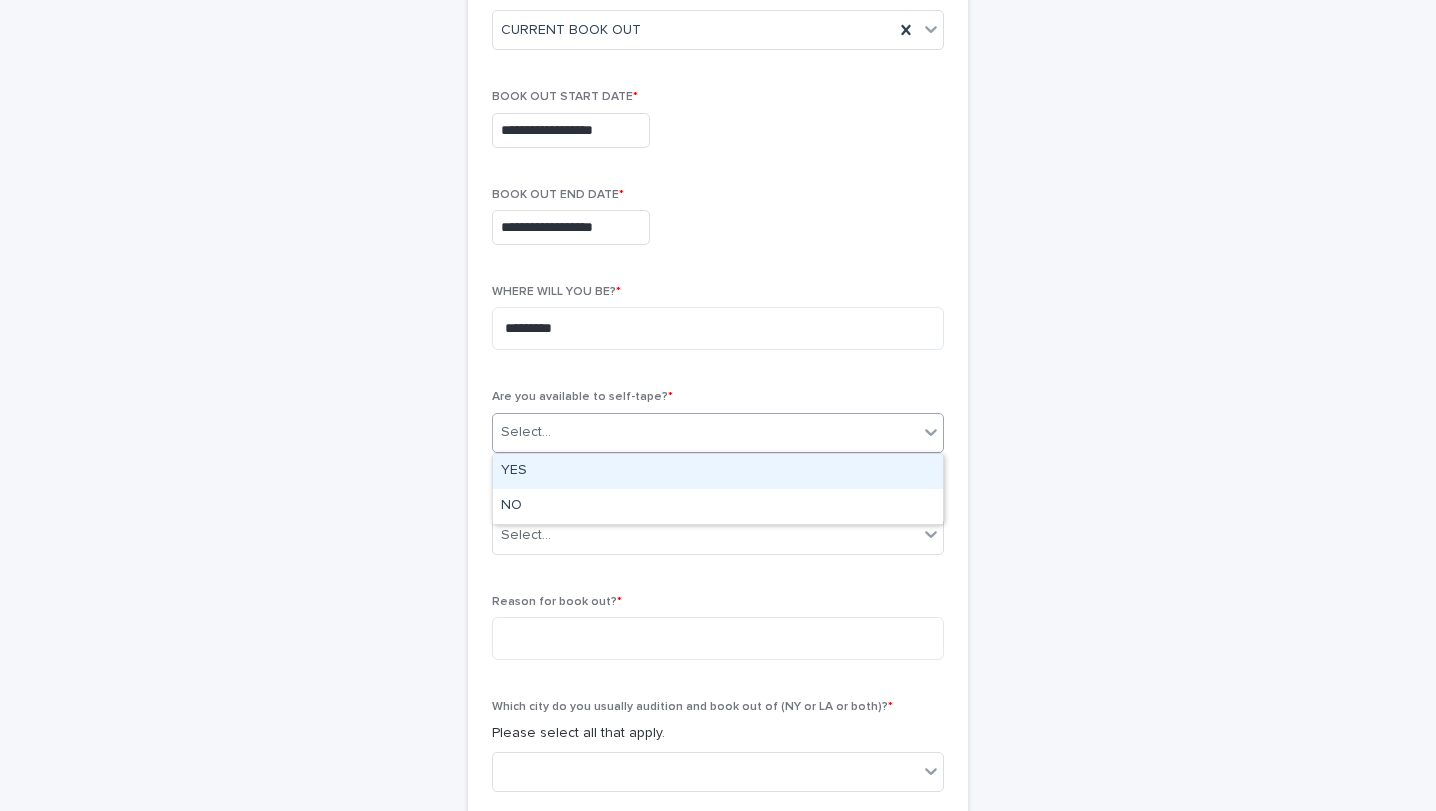 click on "YES" at bounding box center (718, 471) 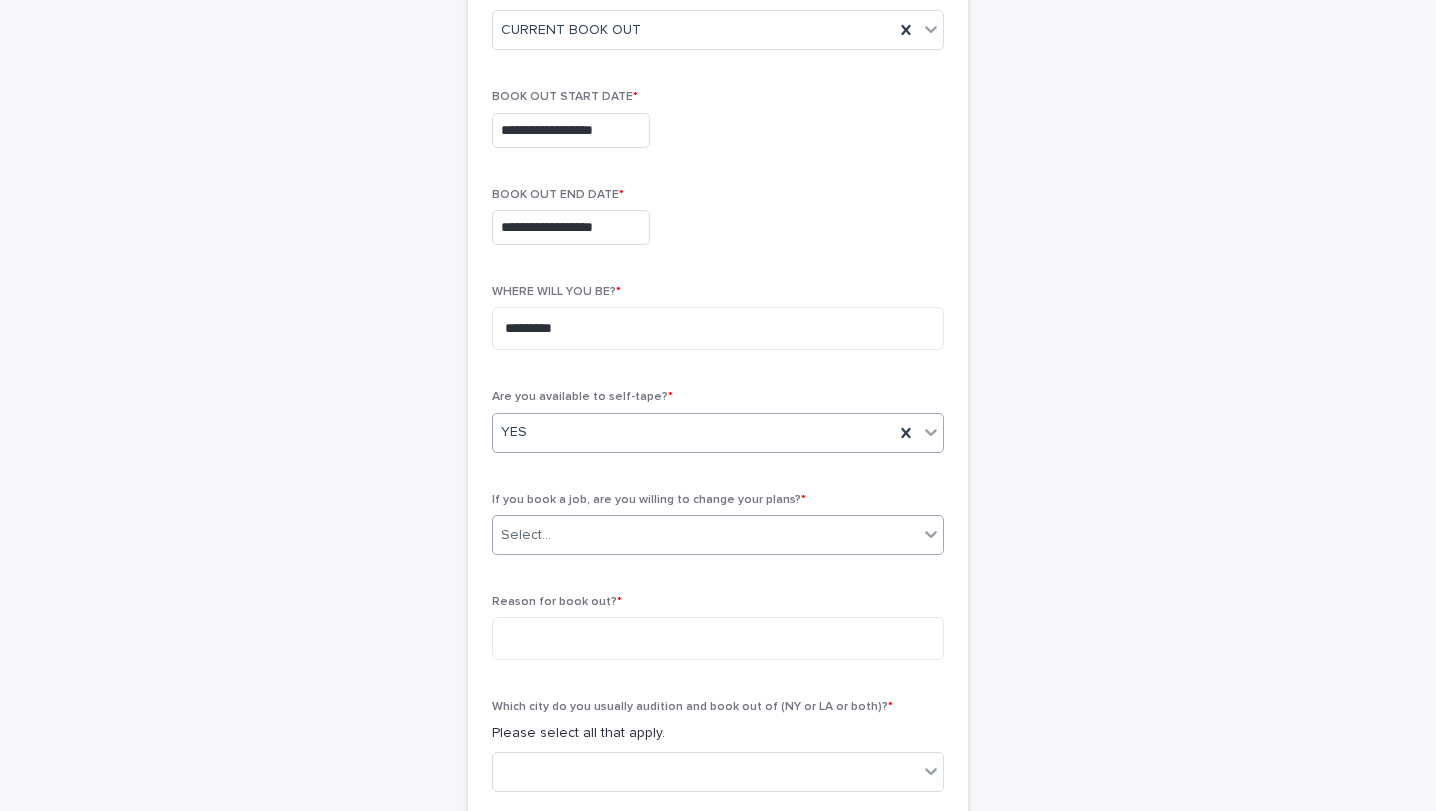 click on "Select..." at bounding box center (705, 535) 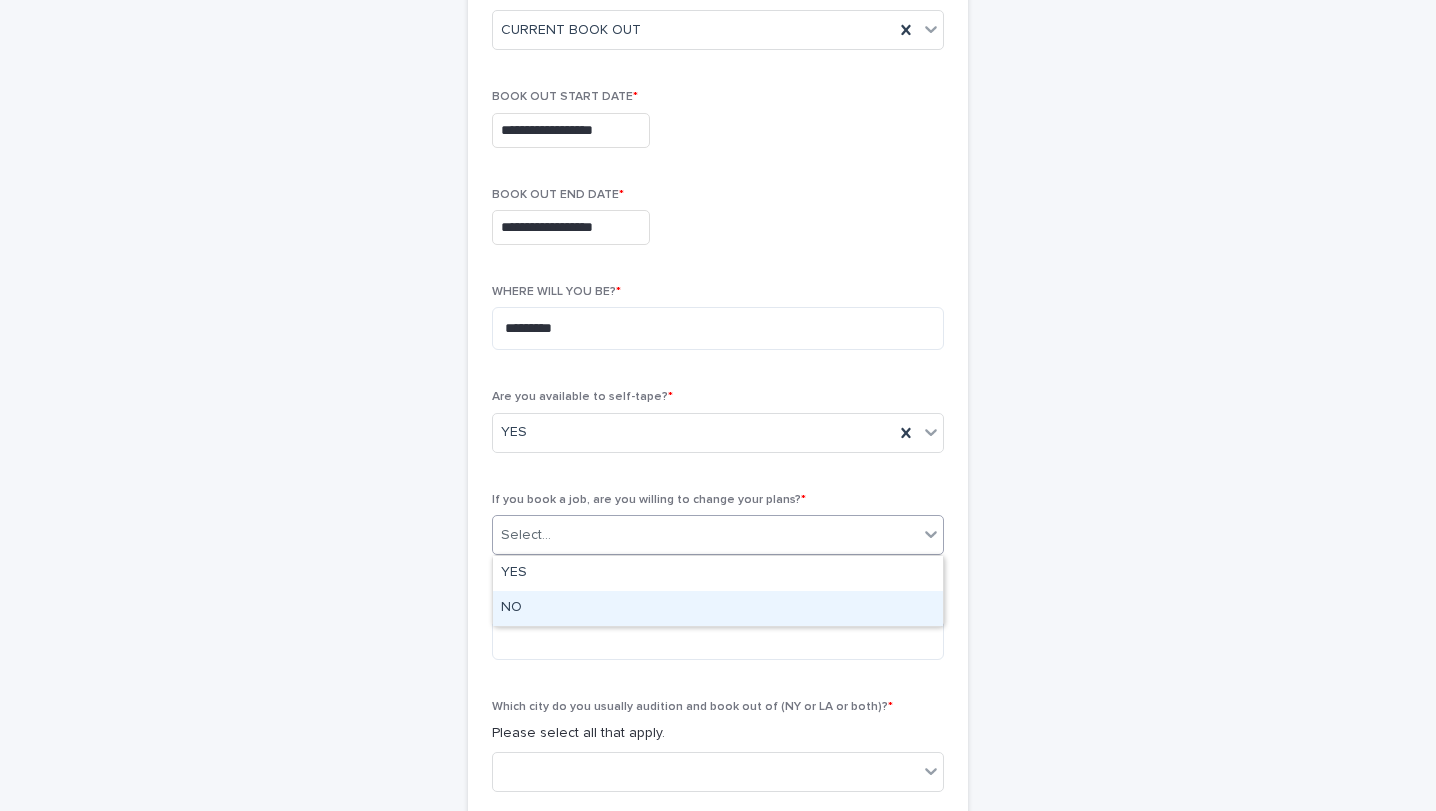 click on "NO" at bounding box center (718, 608) 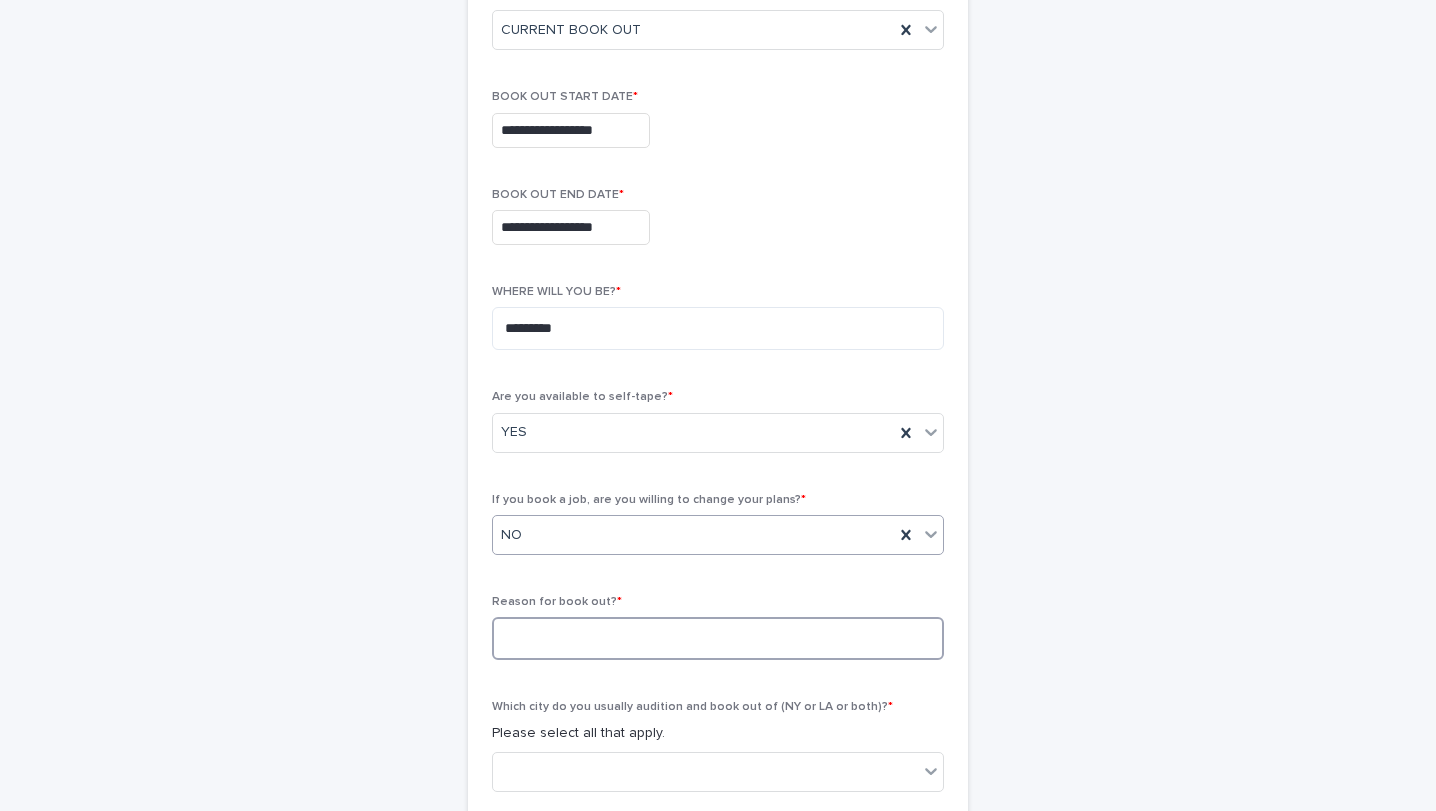 click at bounding box center [718, 638] 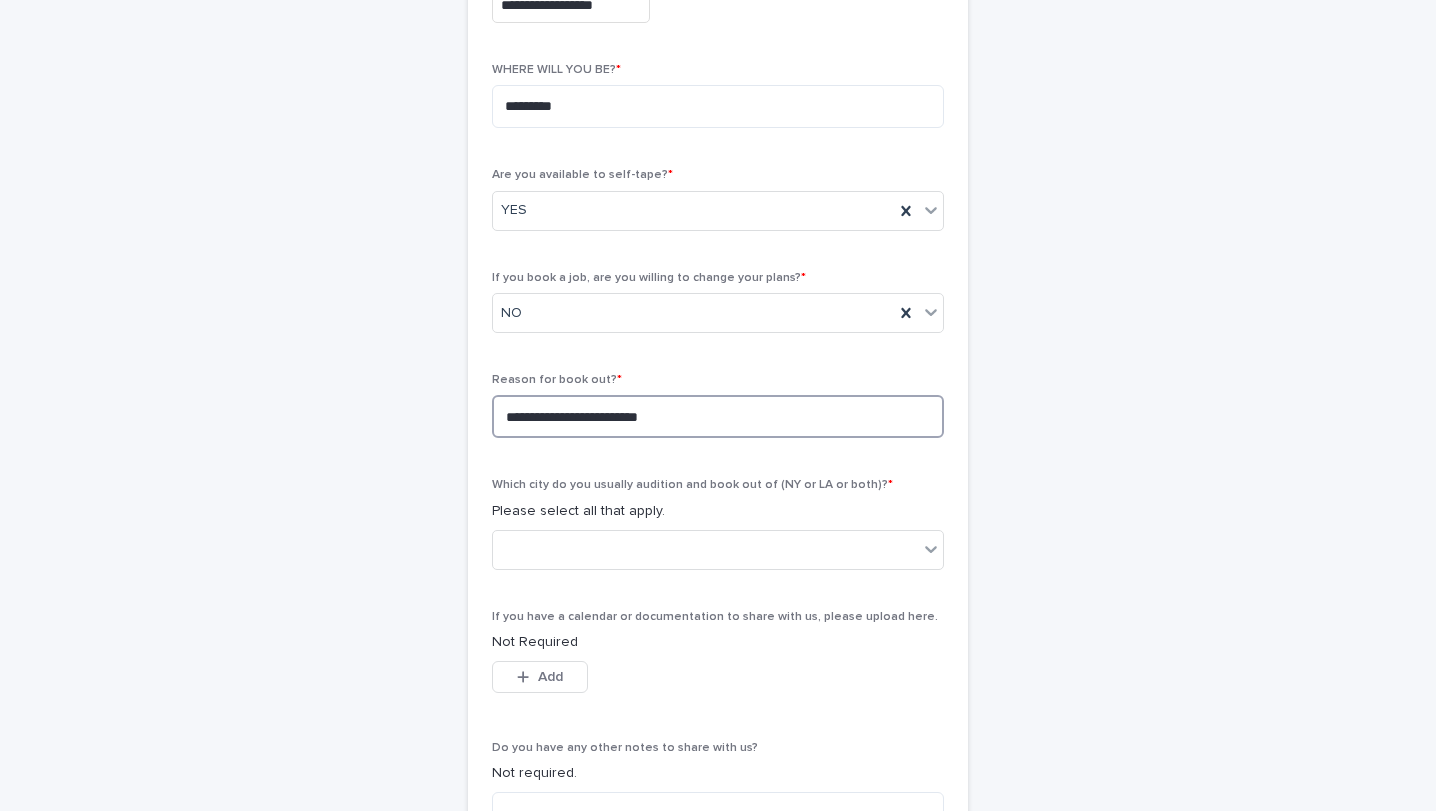 scroll, scrollTop: 645, scrollLeft: 0, axis: vertical 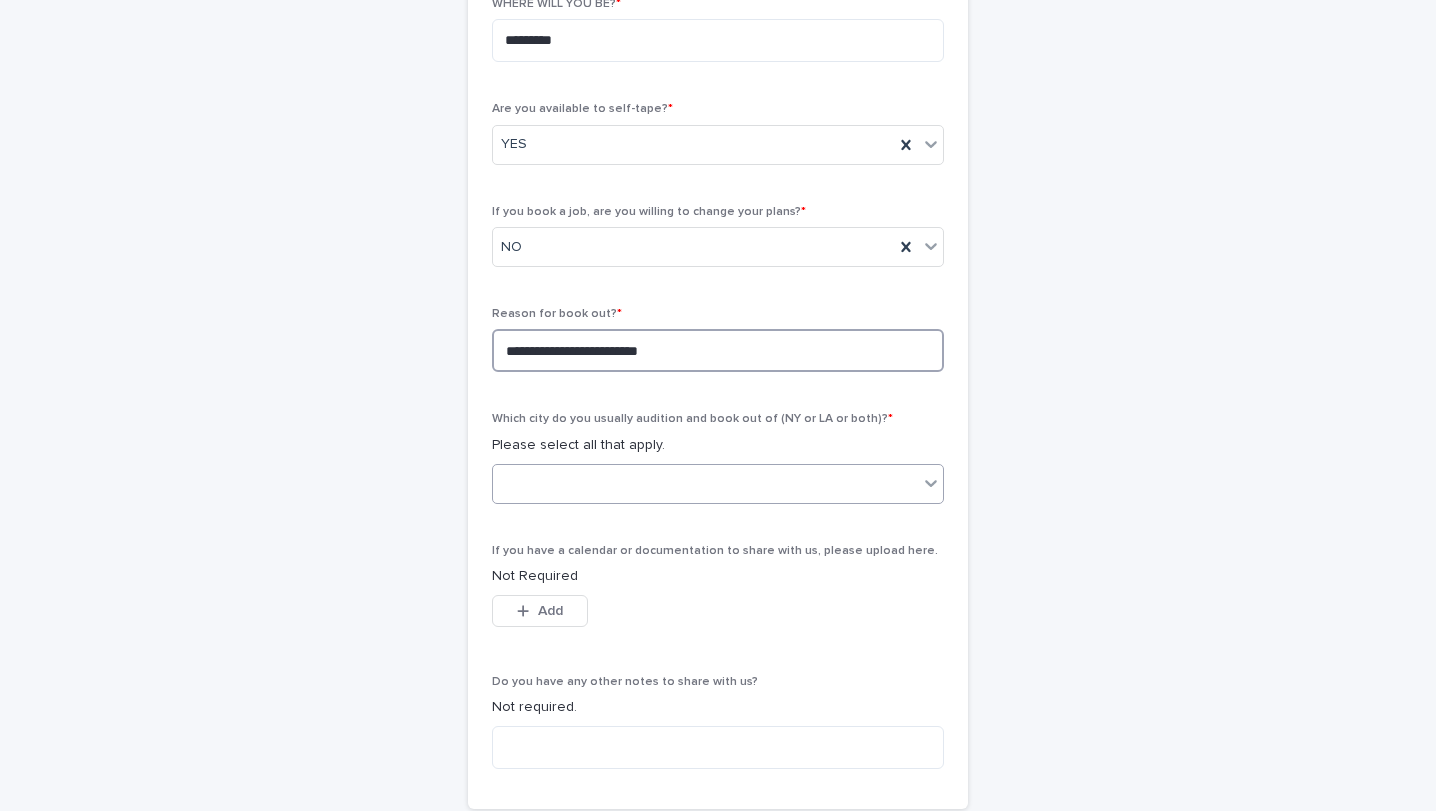 type on "**********" 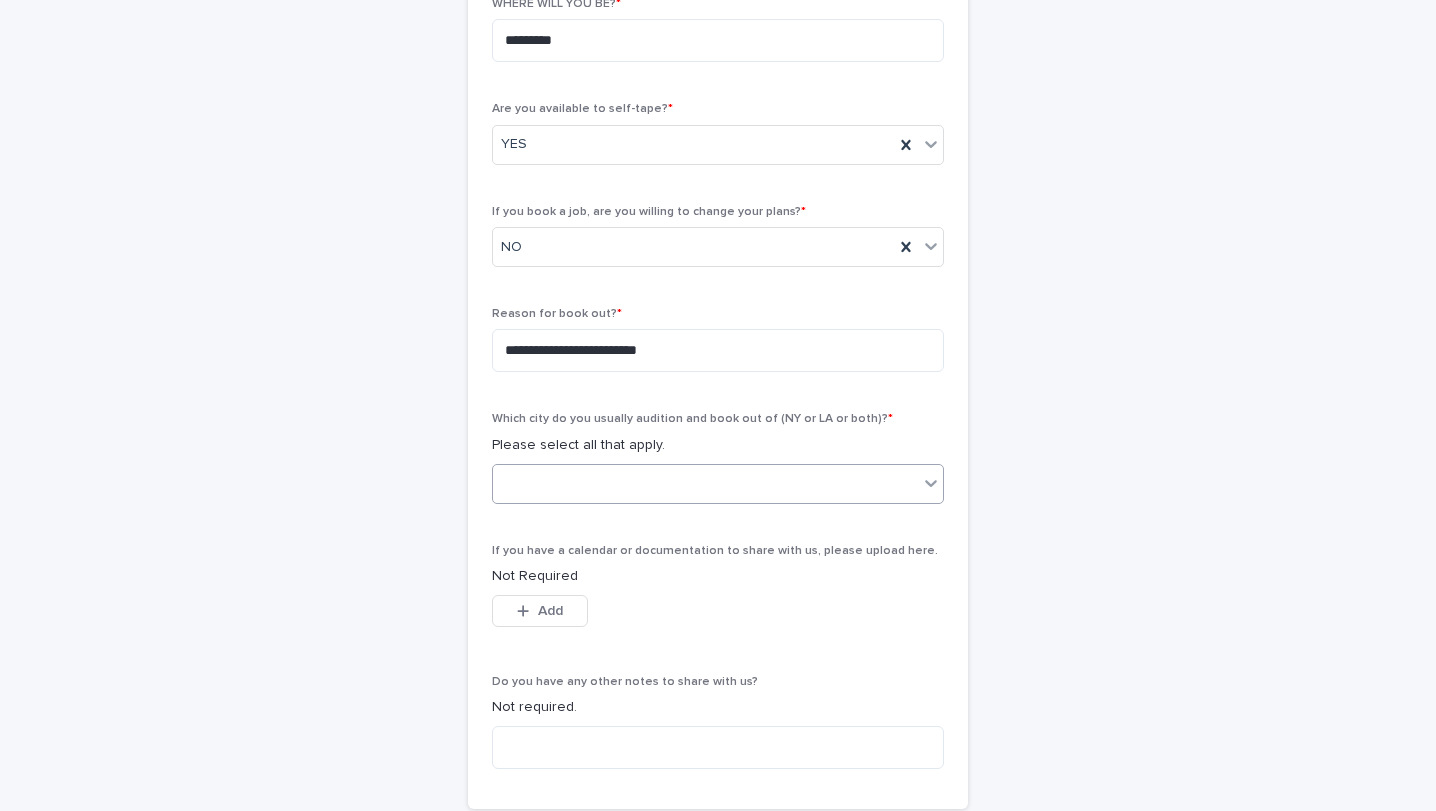click at bounding box center (718, 484) 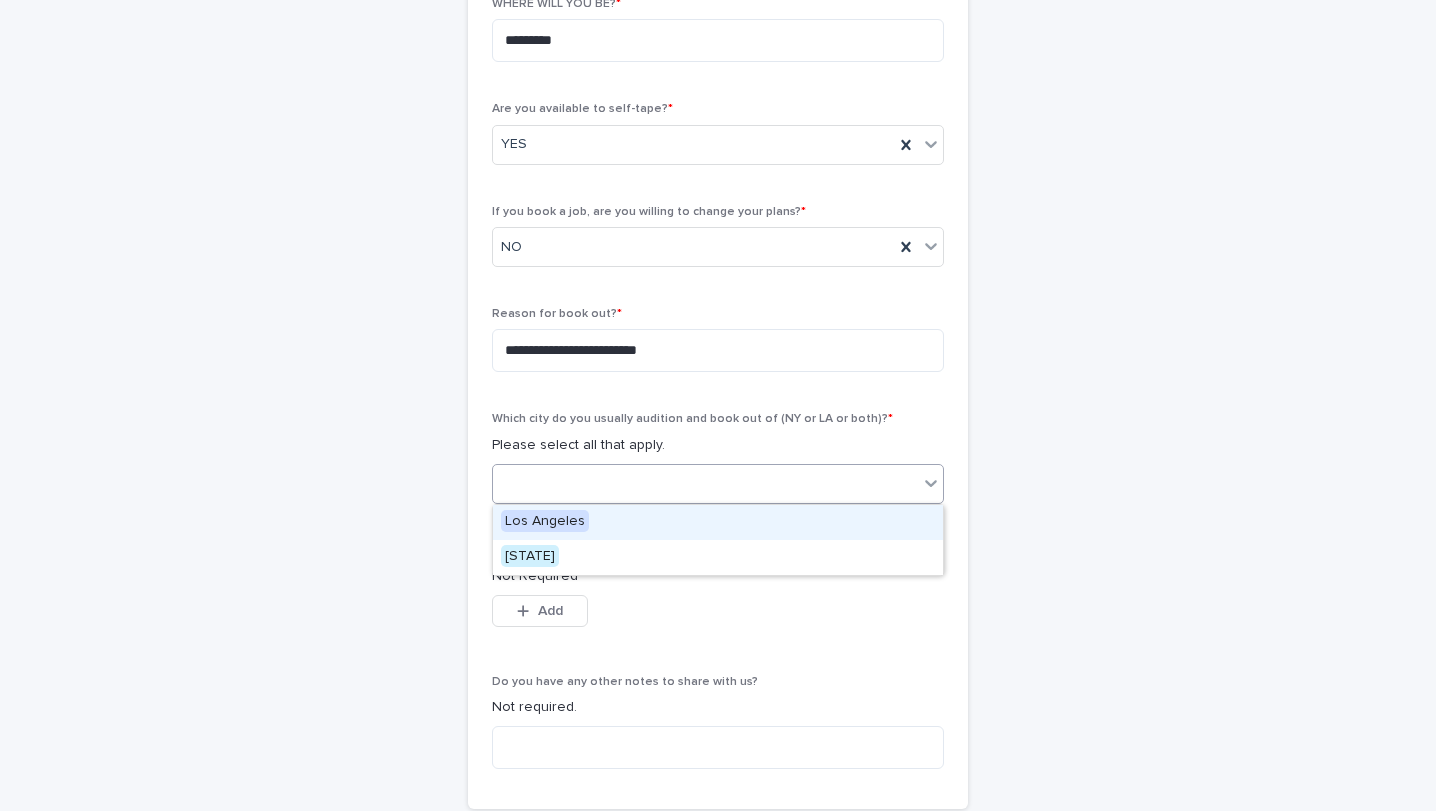 click on "Los Angeles" at bounding box center (545, 521) 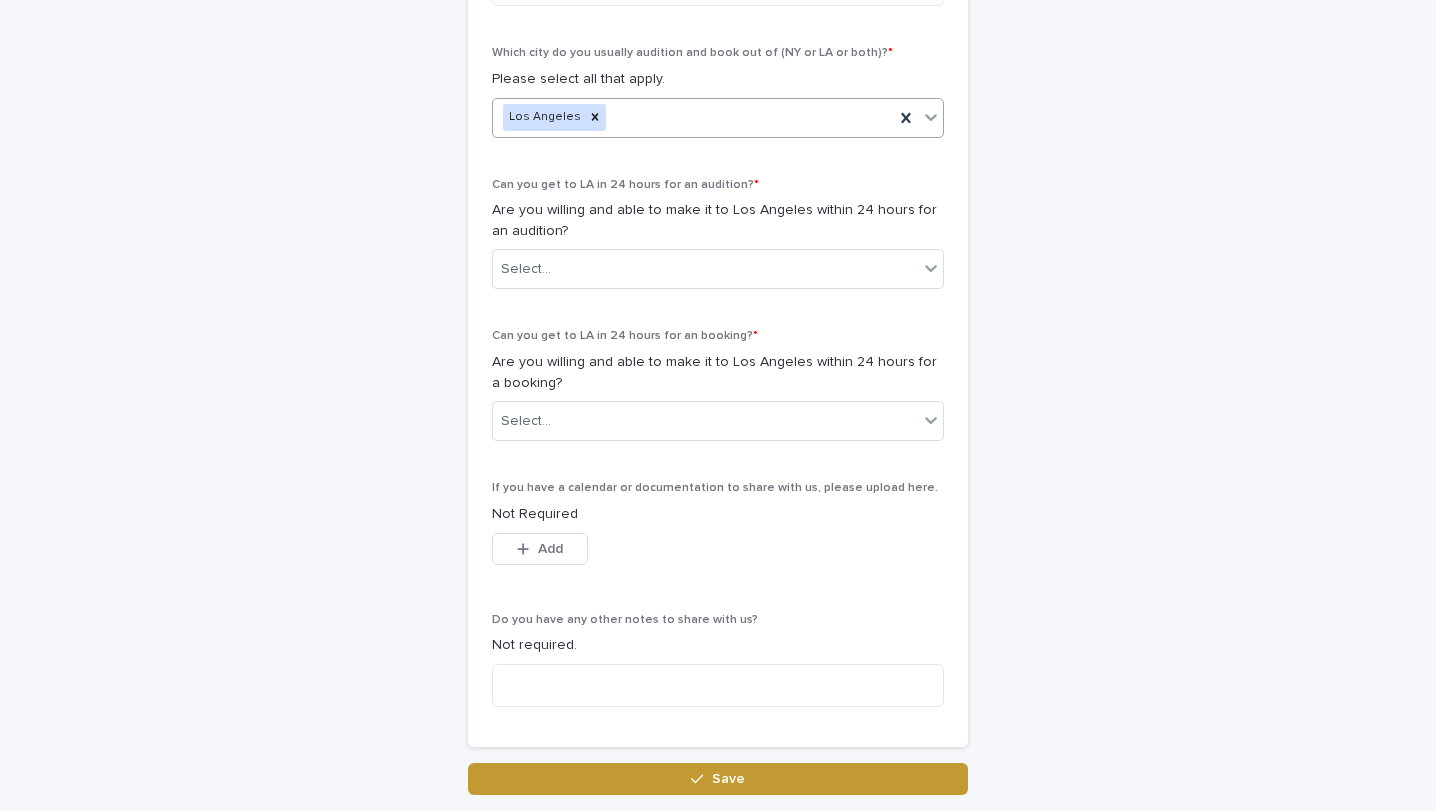 scroll, scrollTop: 1022, scrollLeft: 0, axis: vertical 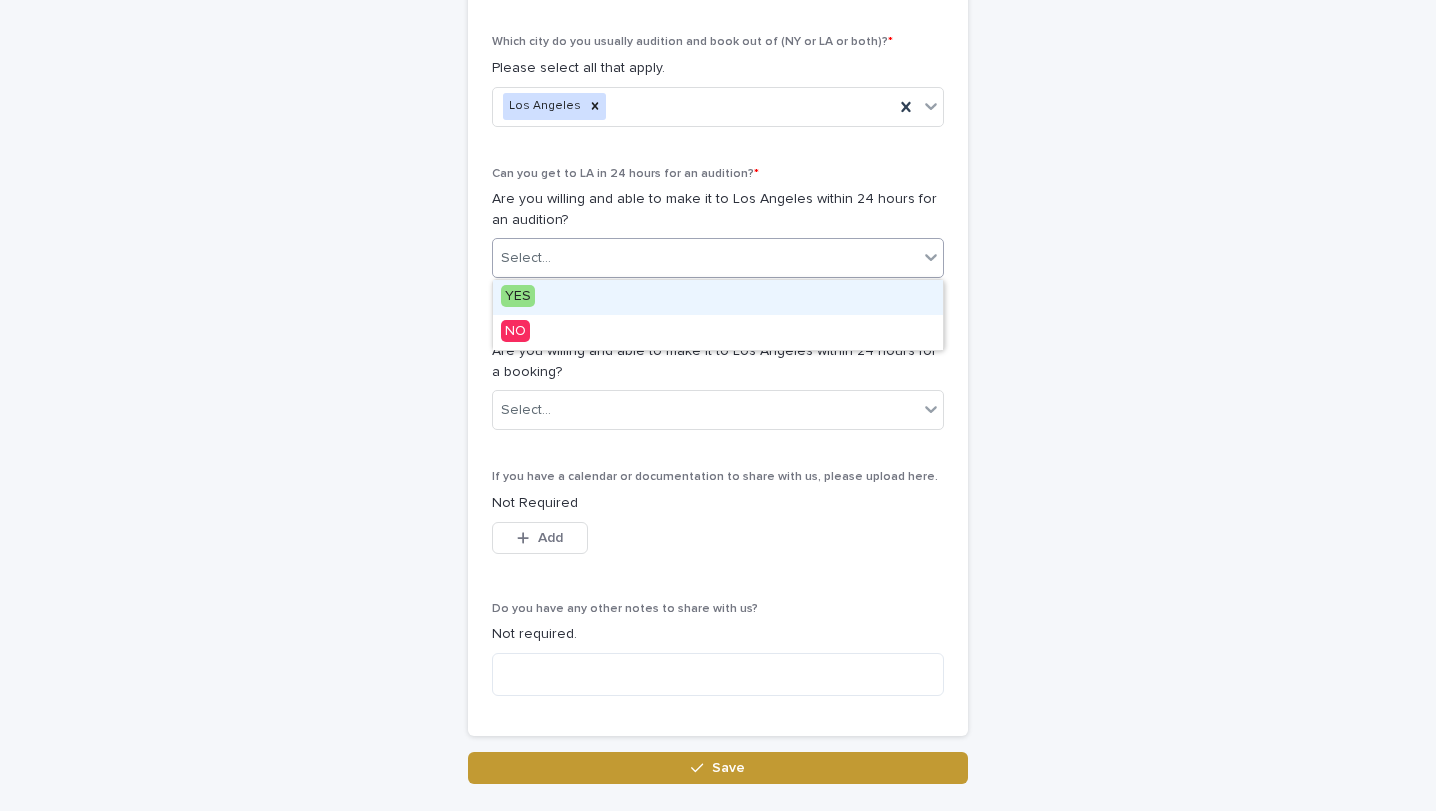 click on "Select..." at bounding box center (705, 258) 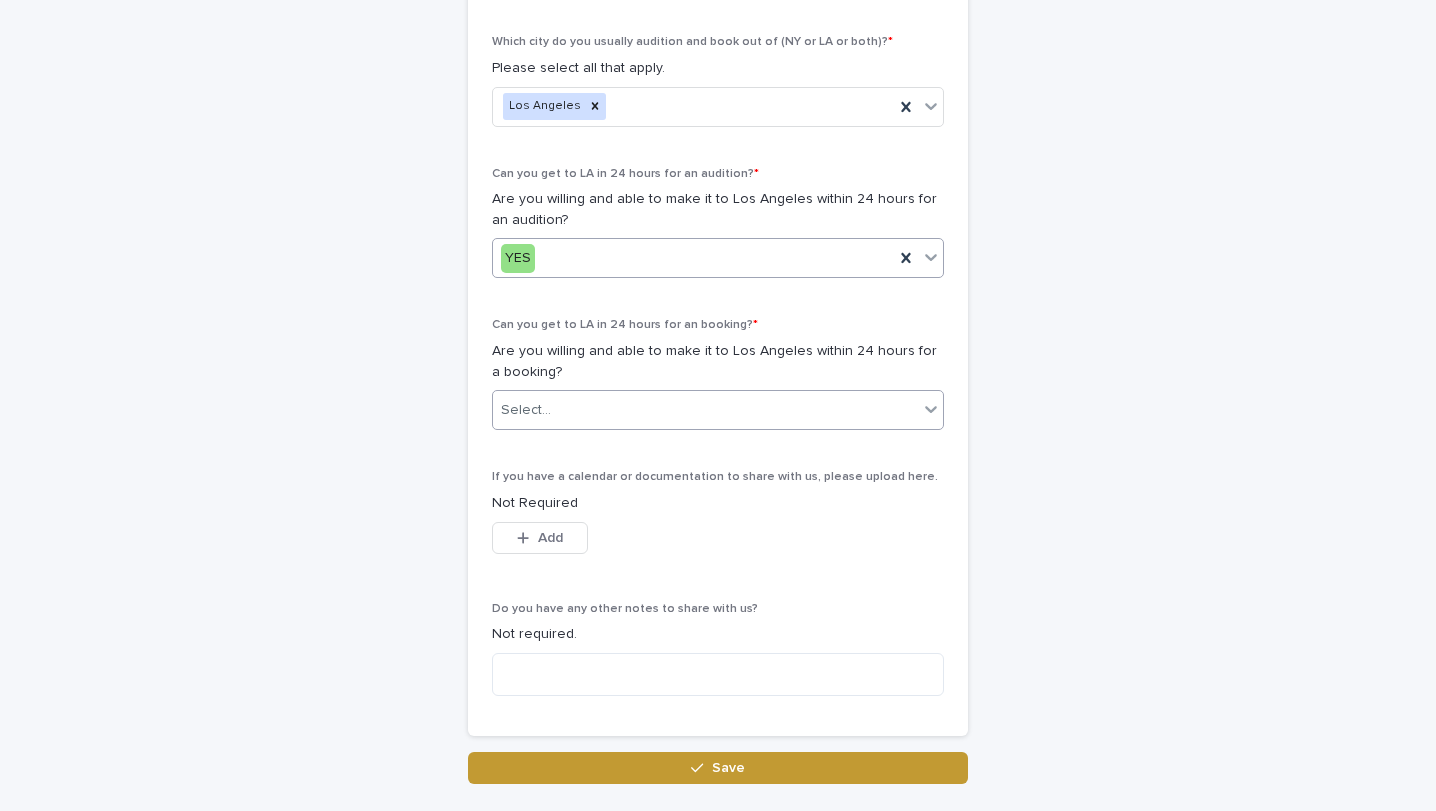 click on "Select..." at bounding box center (705, 410) 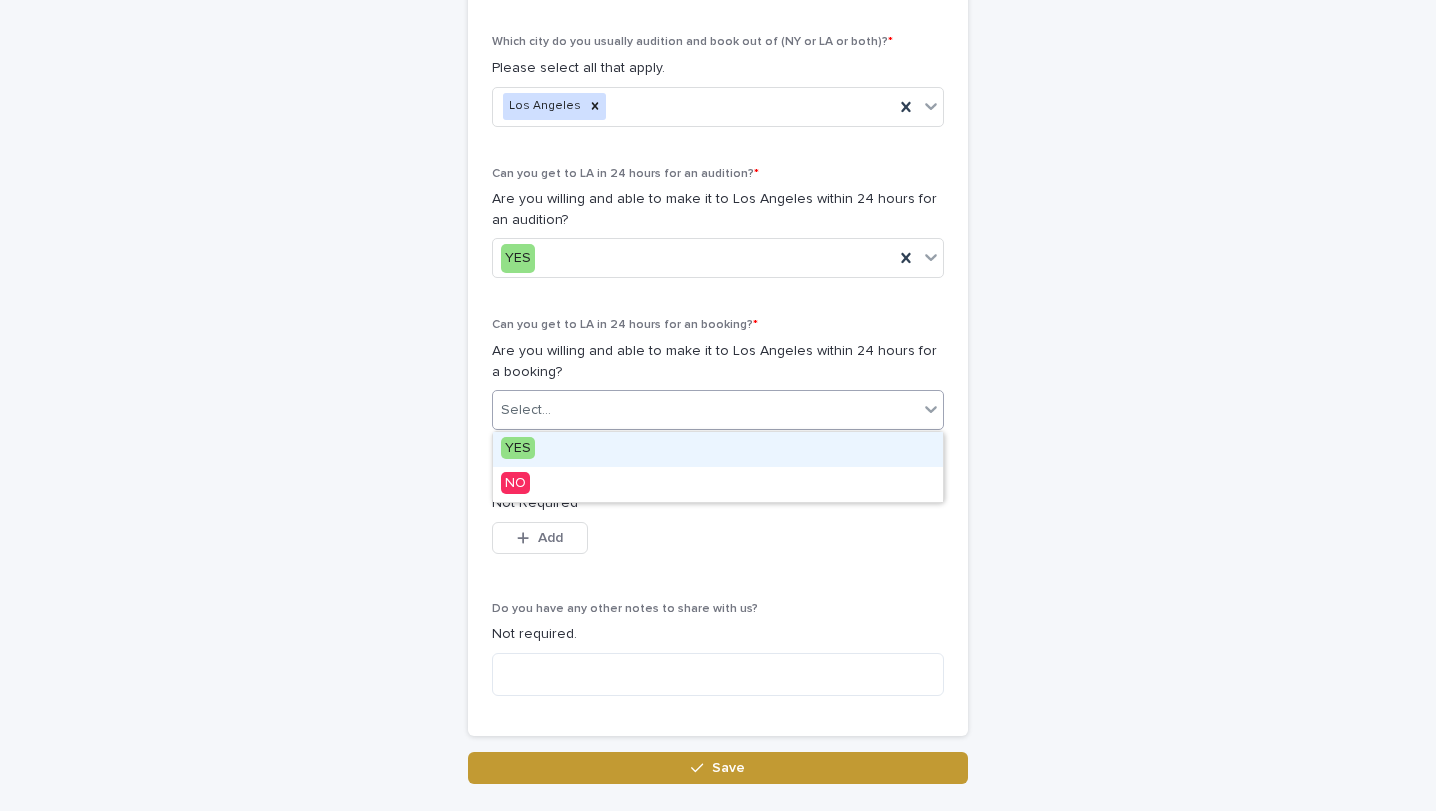 click on "YES" at bounding box center (718, 449) 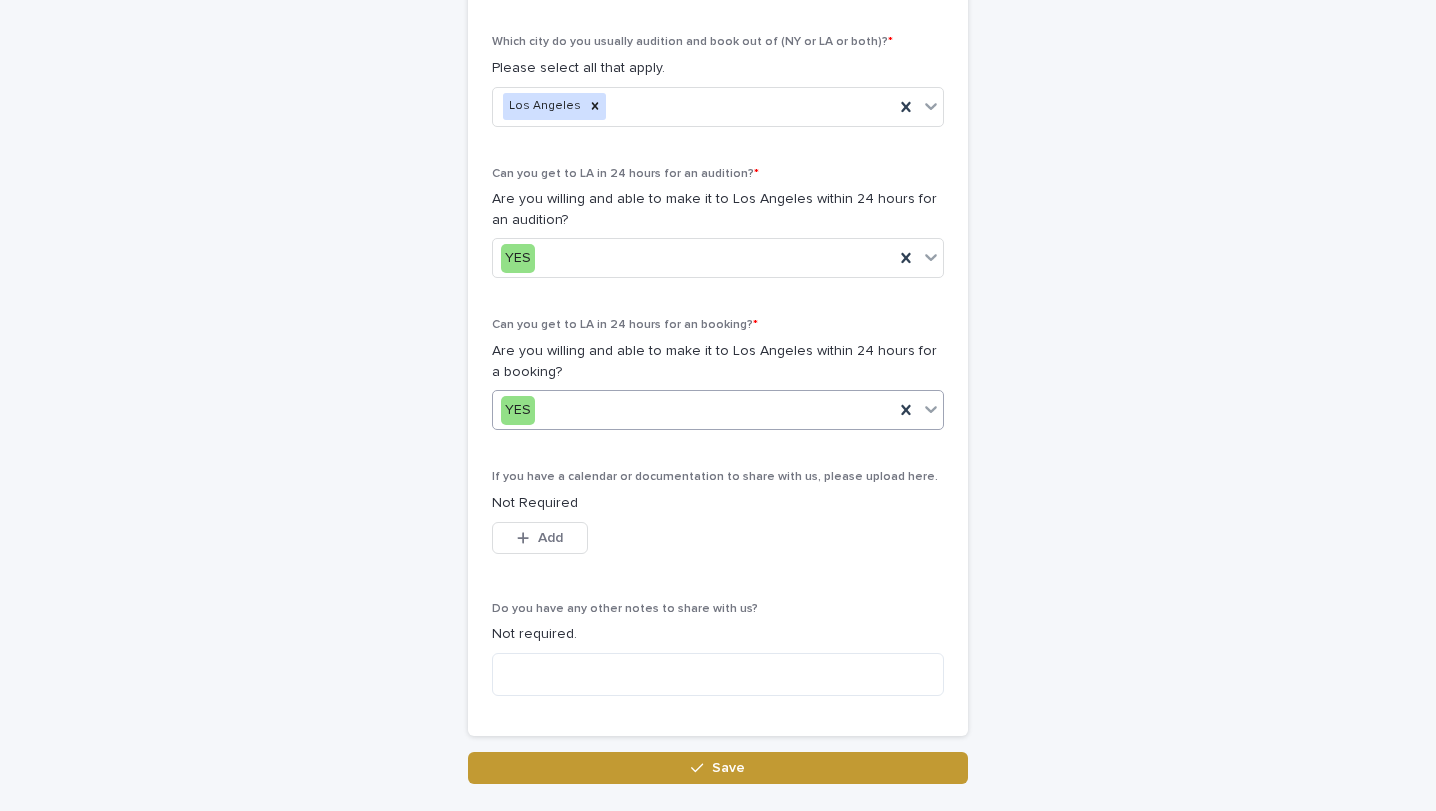 scroll, scrollTop: 1151, scrollLeft: 0, axis: vertical 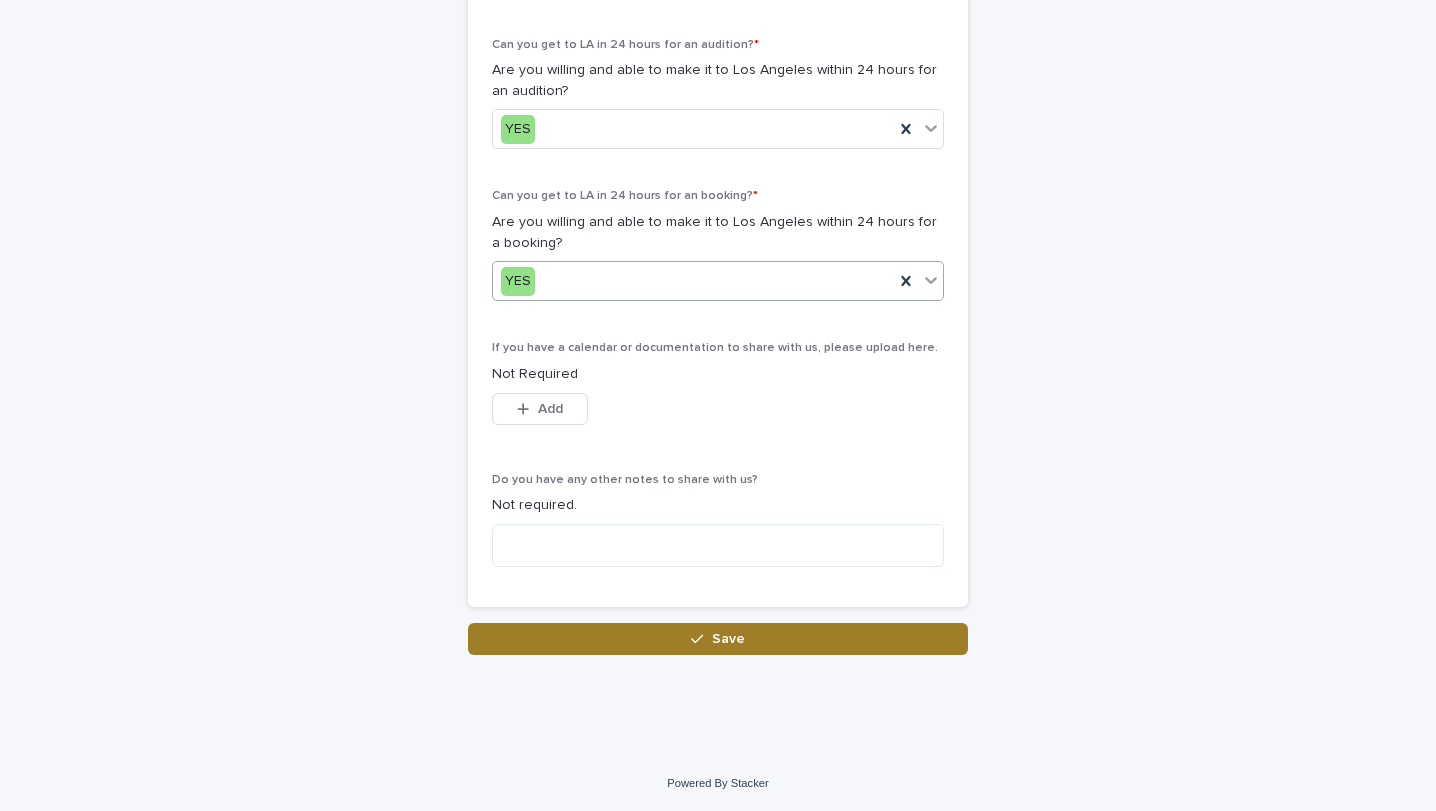 click 